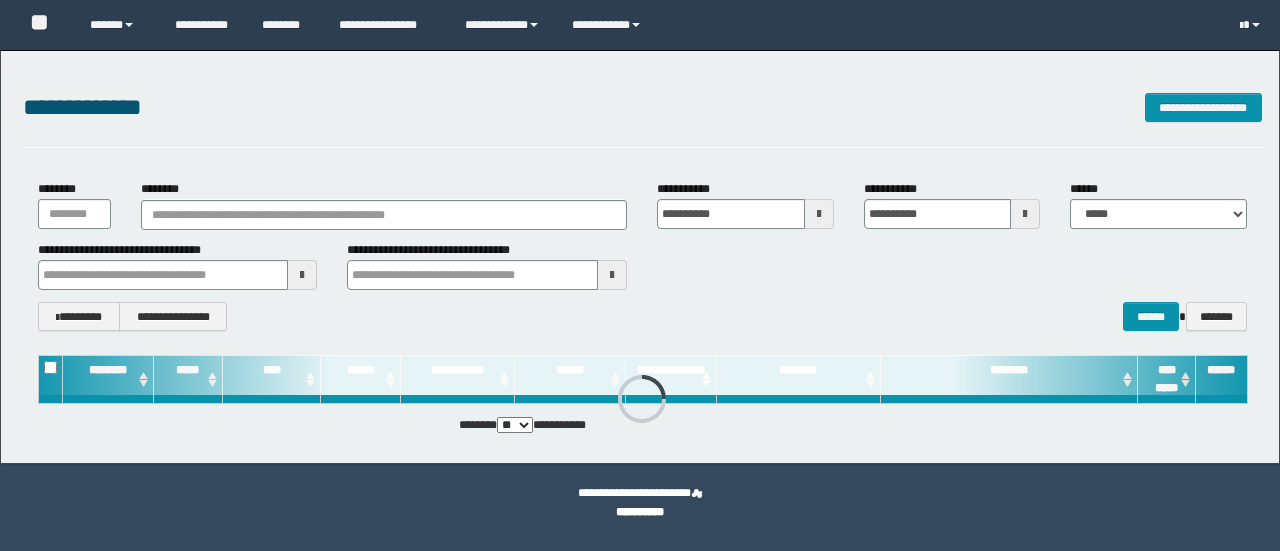 scroll, scrollTop: 0, scrollLeft: 0, axis: both 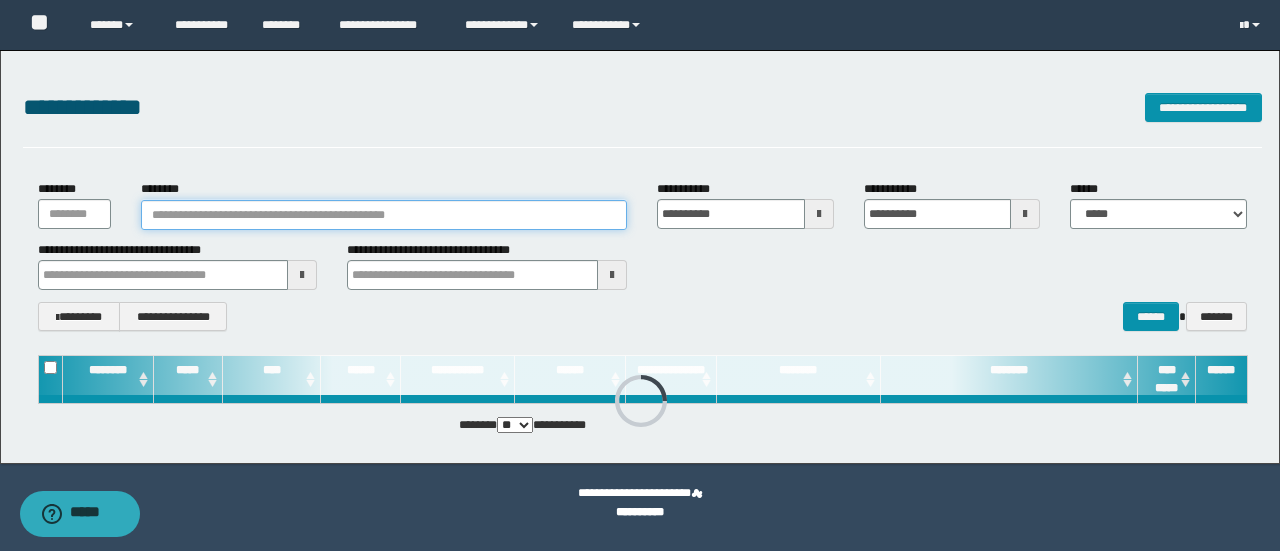click on "********" at bounding box center (384, 215) 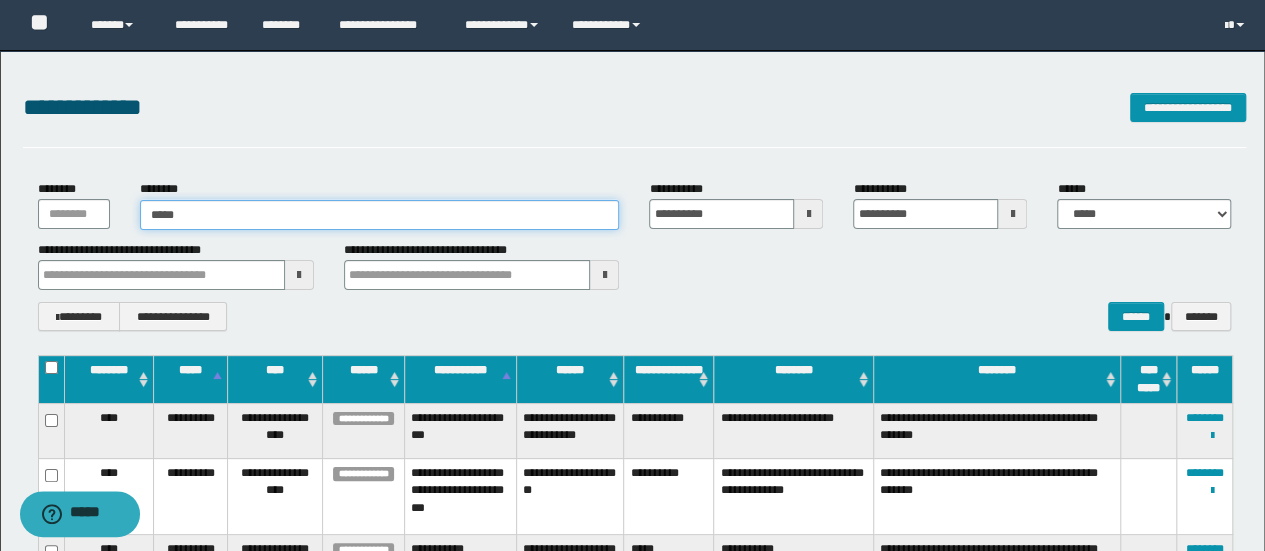 type on "******" 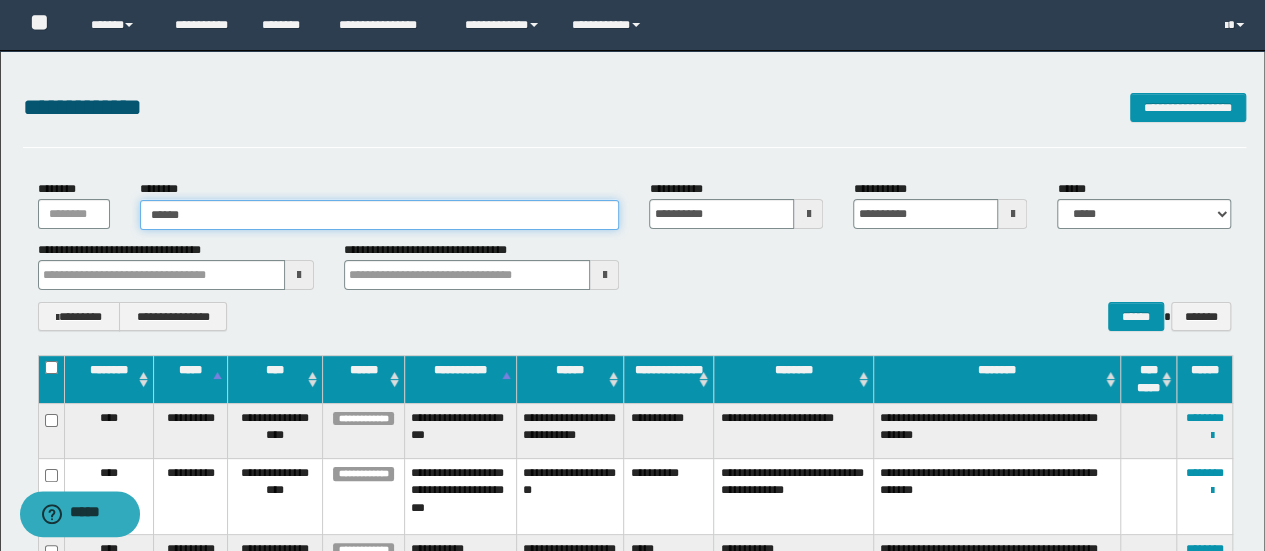 type on "******" 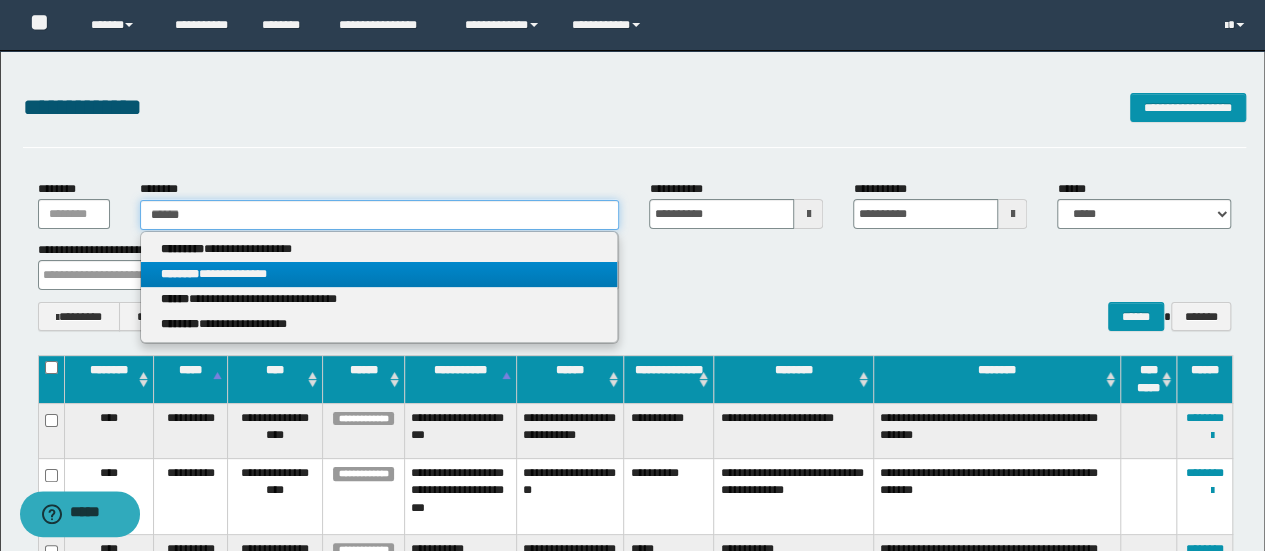 type on "******" 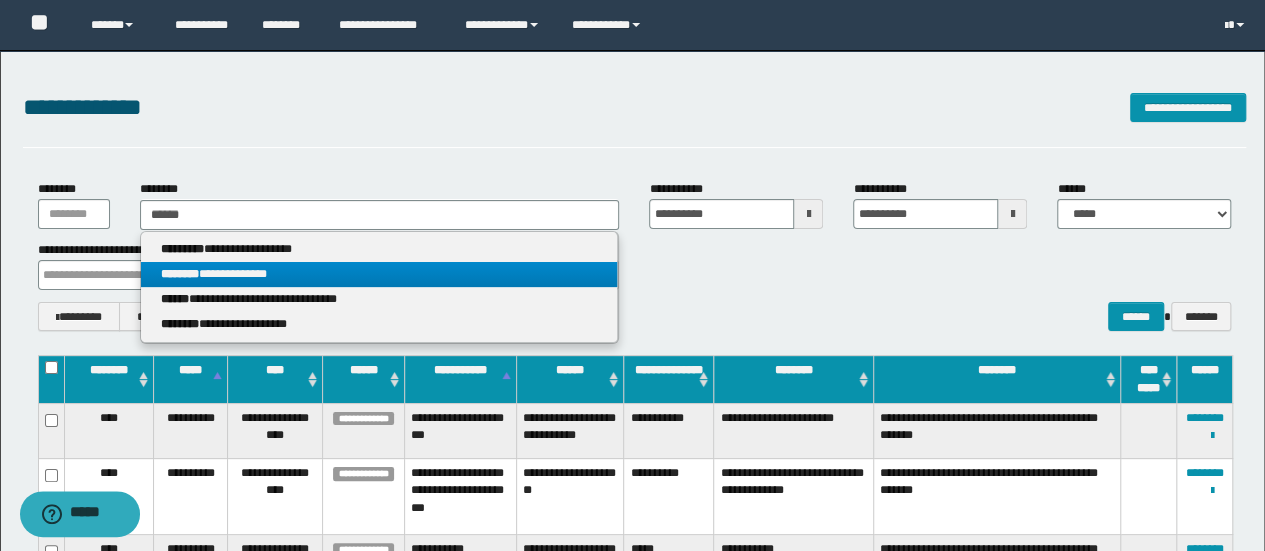 click on "**********" at bounding box center (379, 274) 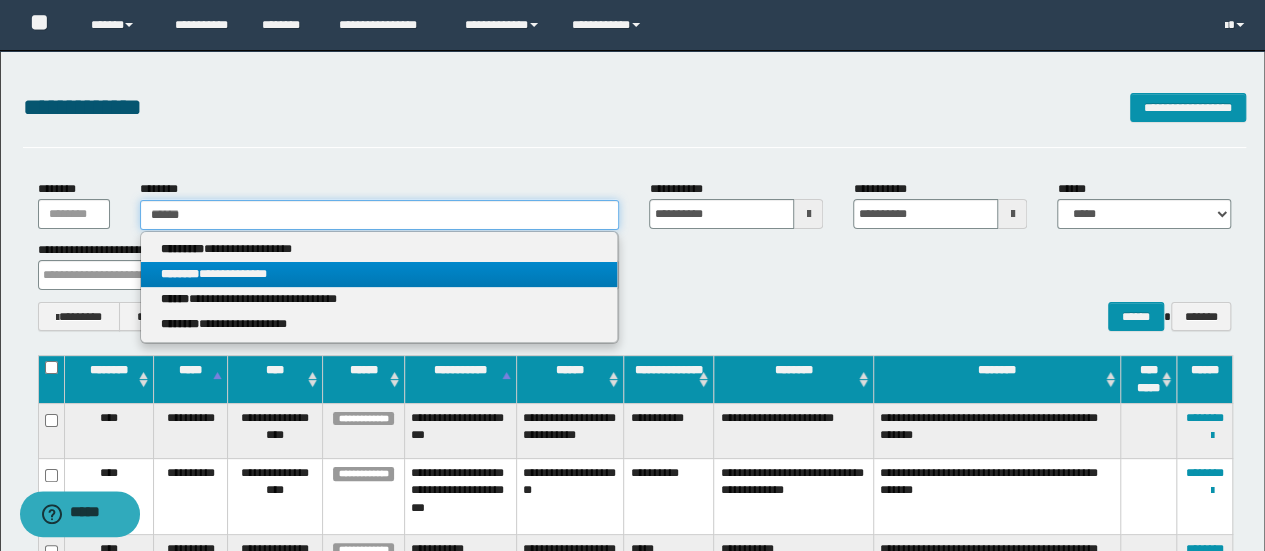 type 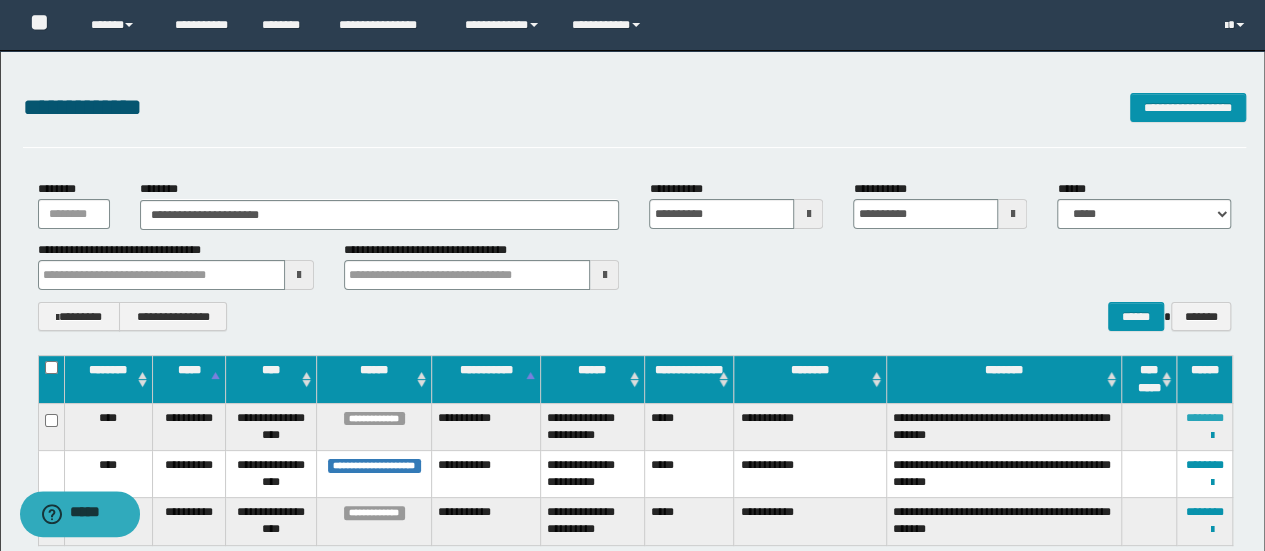 click on "********" at bounding box center (1205, 418) 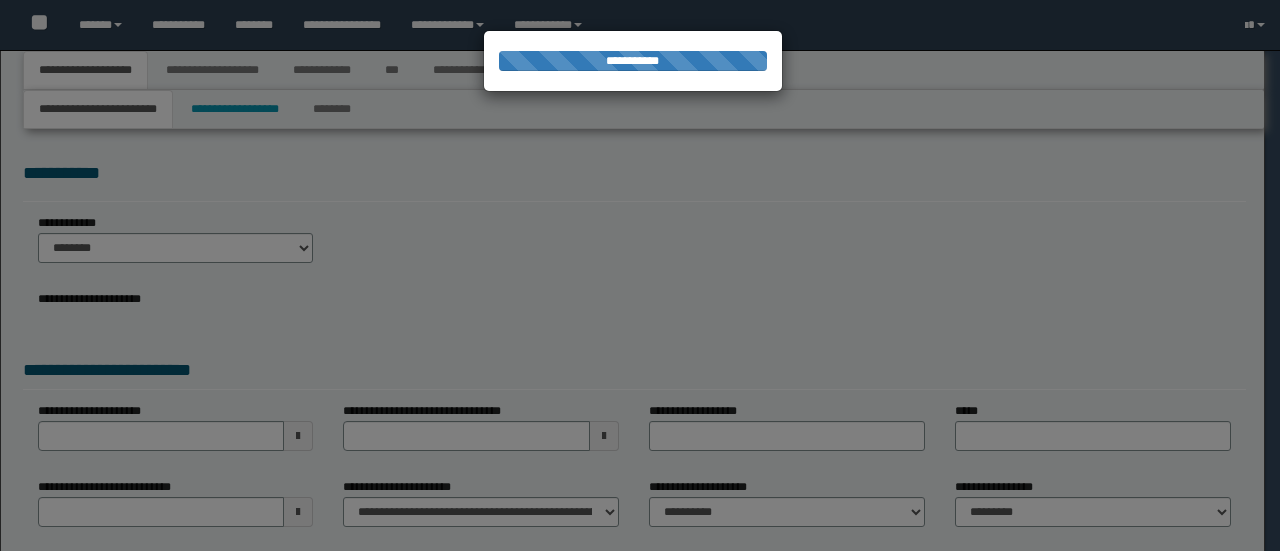 scroll, scrollTop: 0, scrollLeft: 0, axis: both 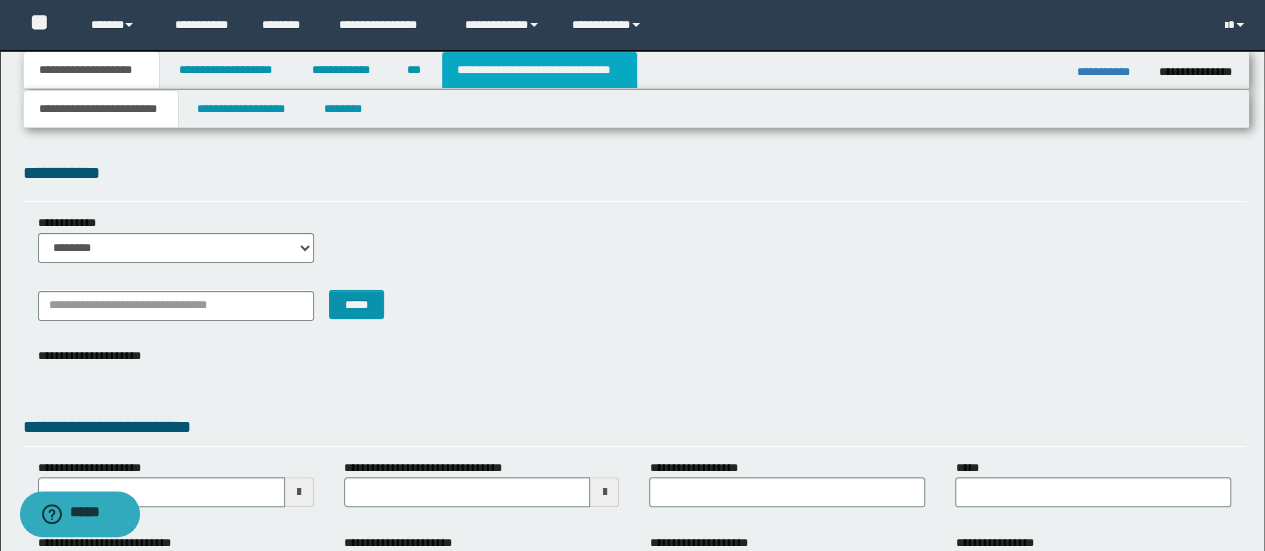 click on "**********" at bounding box center [539, 70] 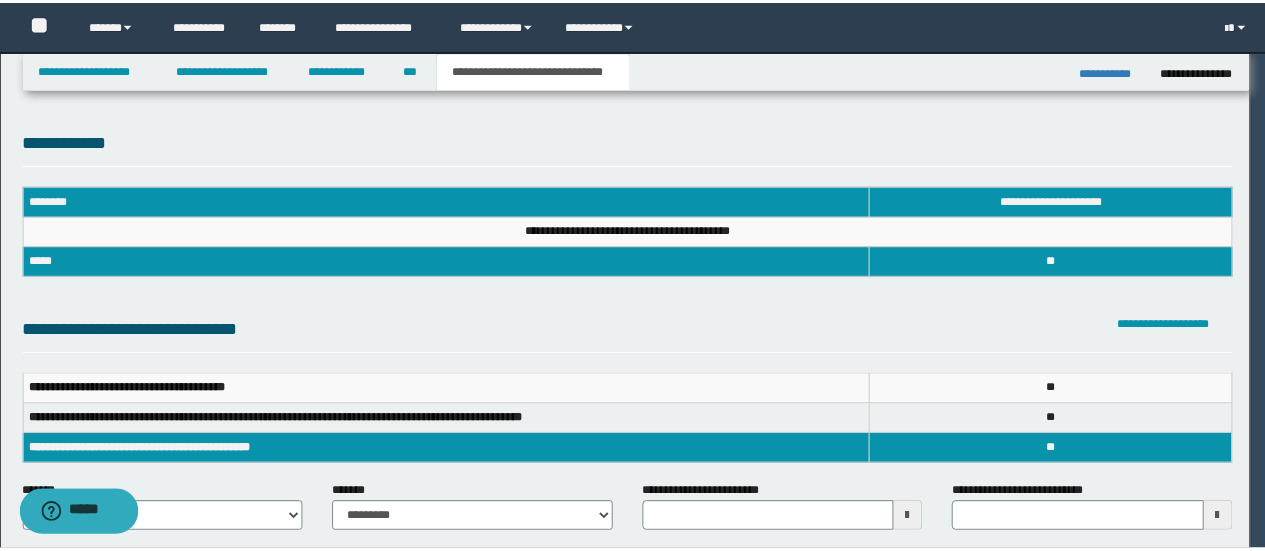 scroll, scrollTop: 0, scrollLeft: 0, axis: both 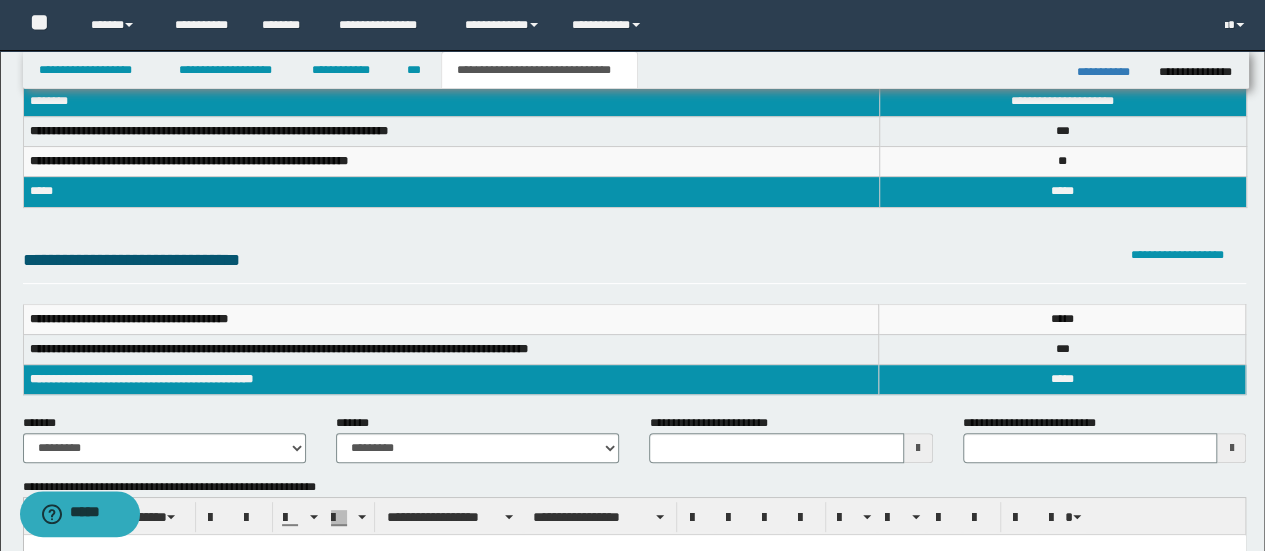 type 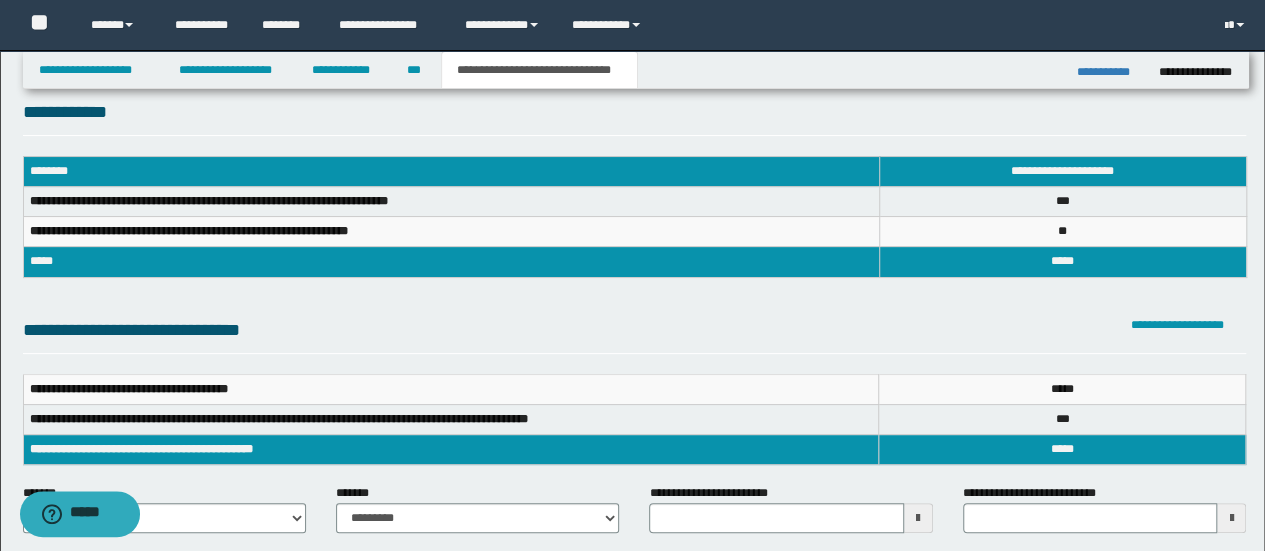 scroll, scrollTop: 0, scrollLeft: 0, axis: both 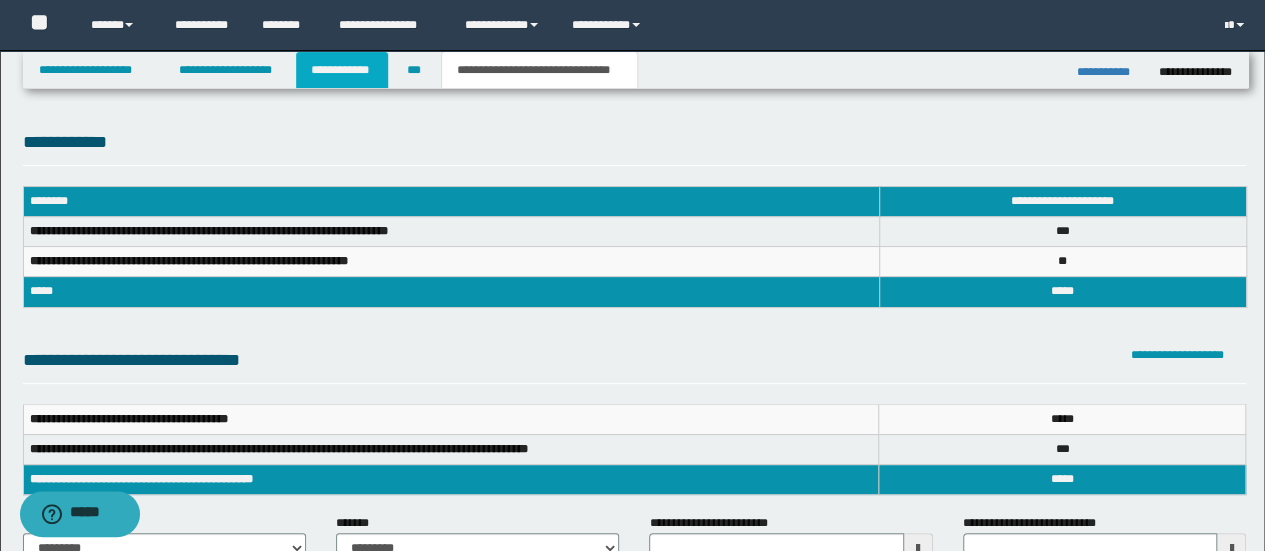 click on "**********" at bounding box center [342, 70] 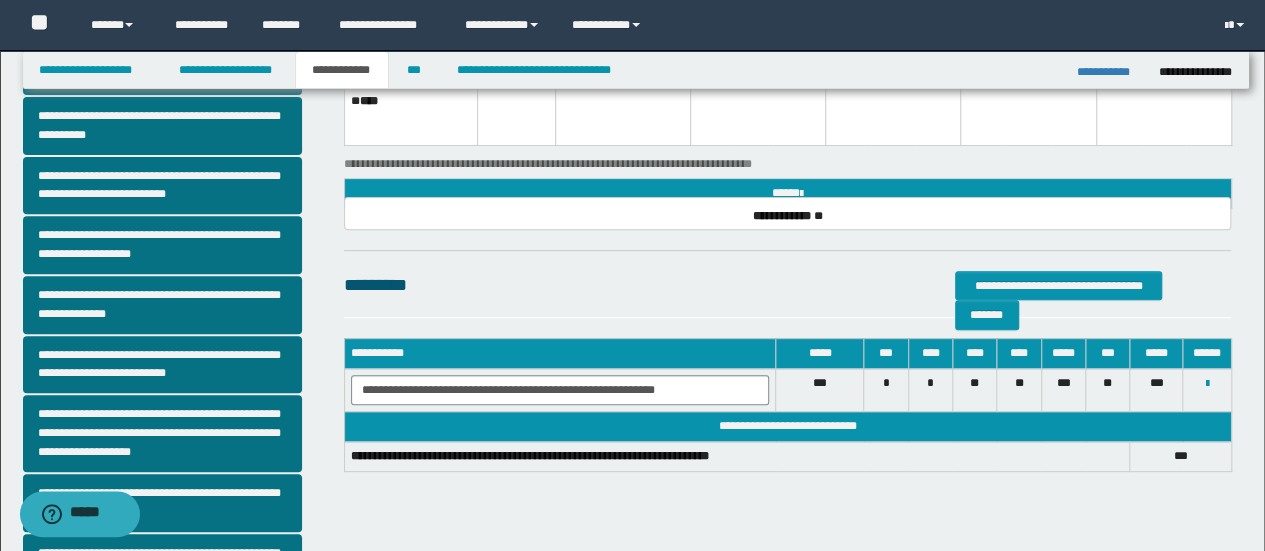 scroll, scrollTop: 300, scrollLeft: 0, axis: vertical 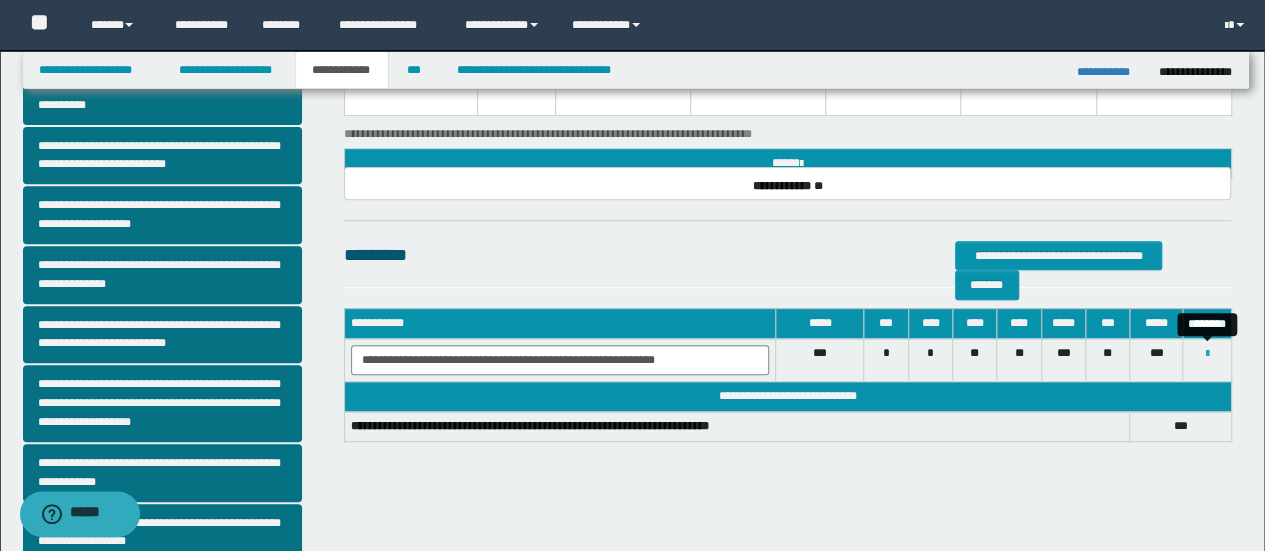 click at bounding box center (1207, 354) 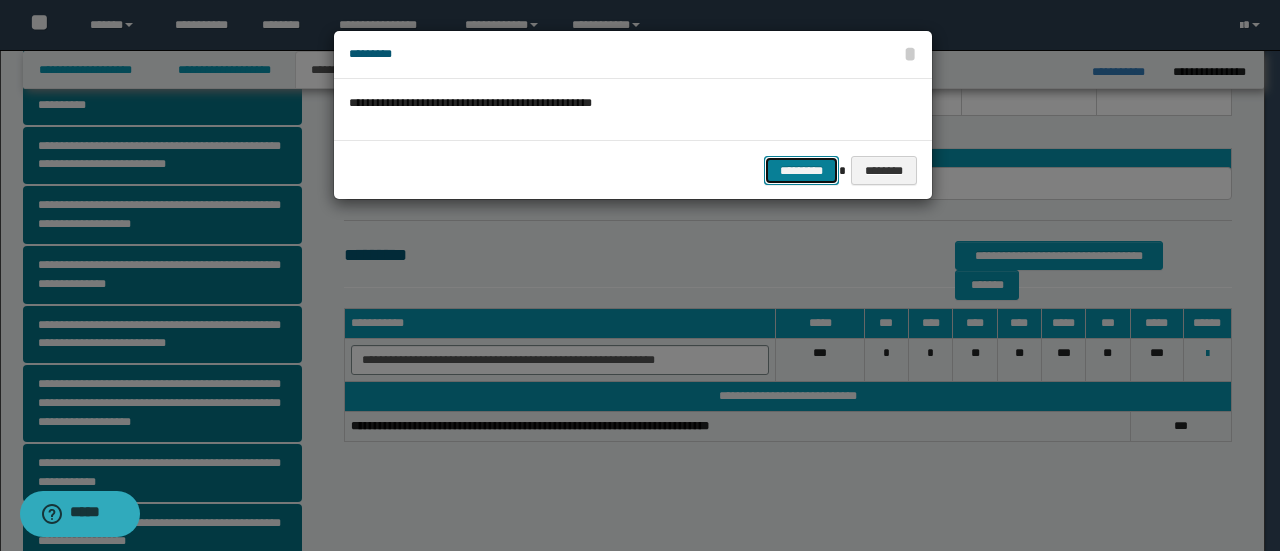 click on "*********" at bounding box center [801, 170] 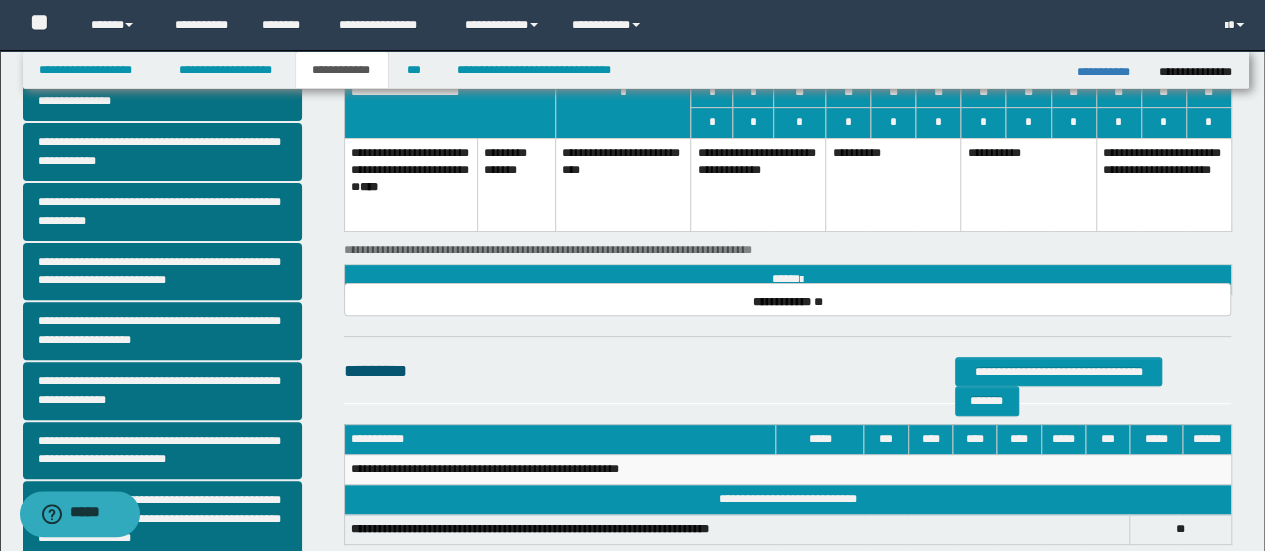 scroll, scrollTop: 200, scrollLeft: 0, axis: vertical 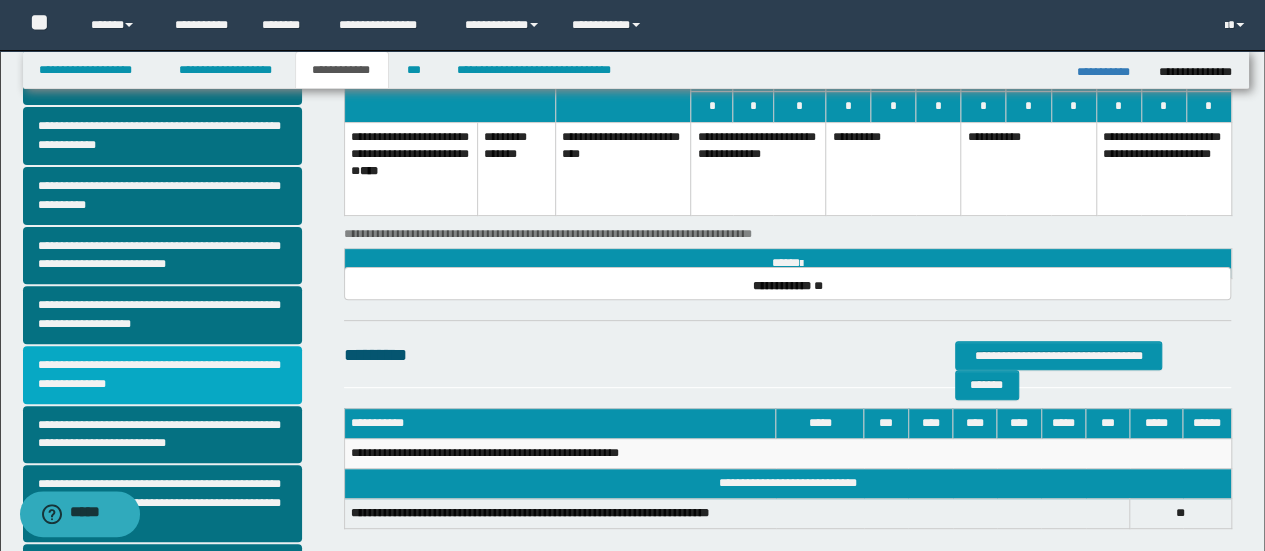 click on "**********" at bounding box center (162, 375) 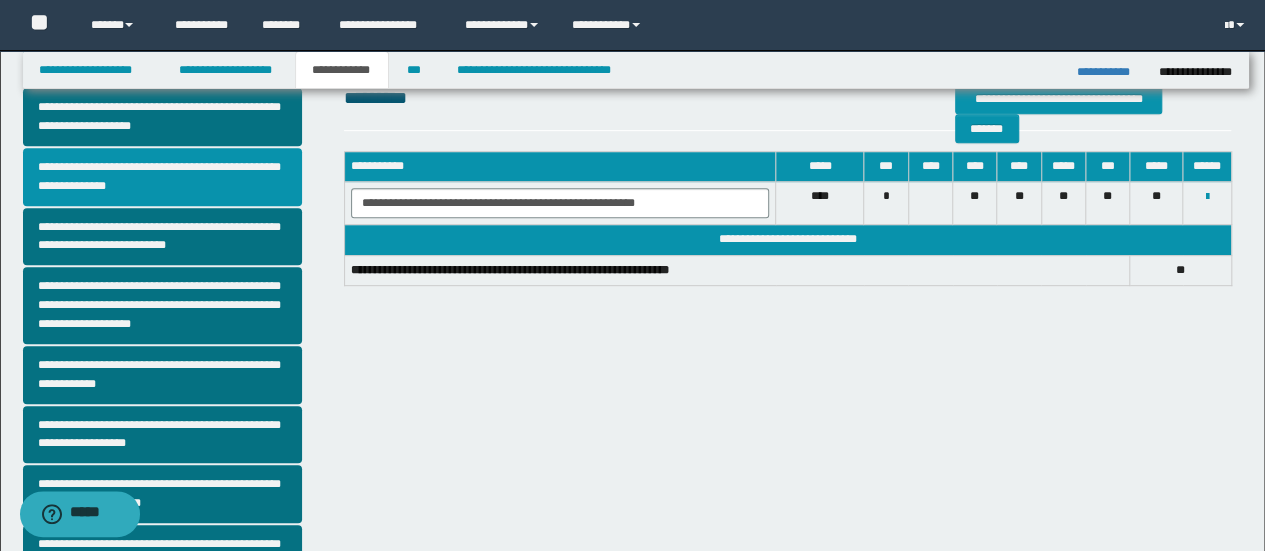 scroll, scrollTop: 397, scrollLeft: 0, axis: vertical 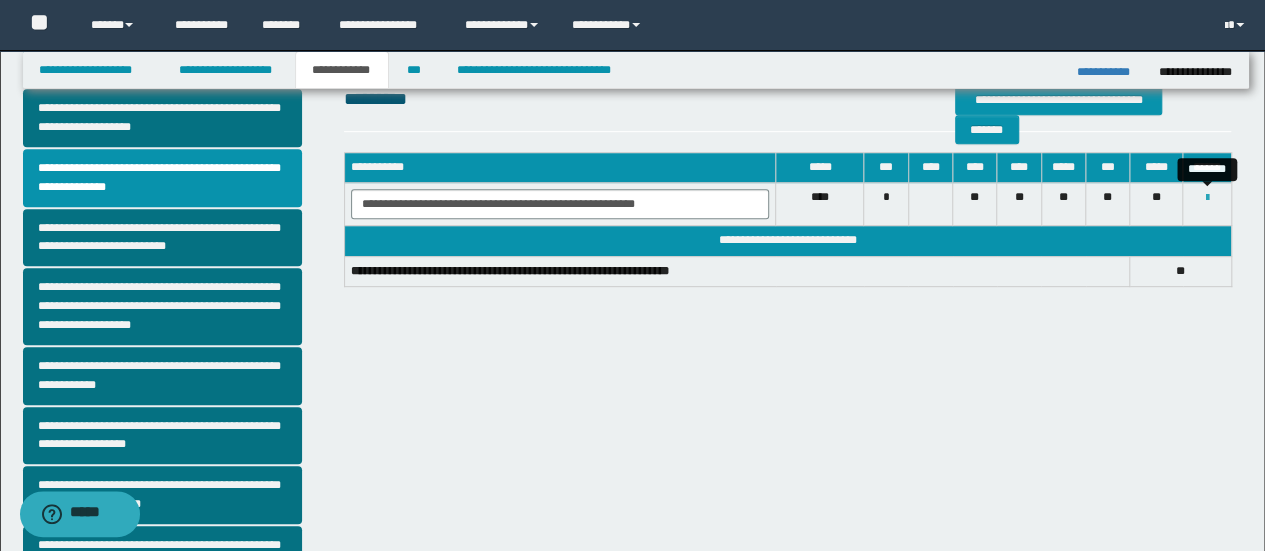 click at bounding box center (1207, 198) 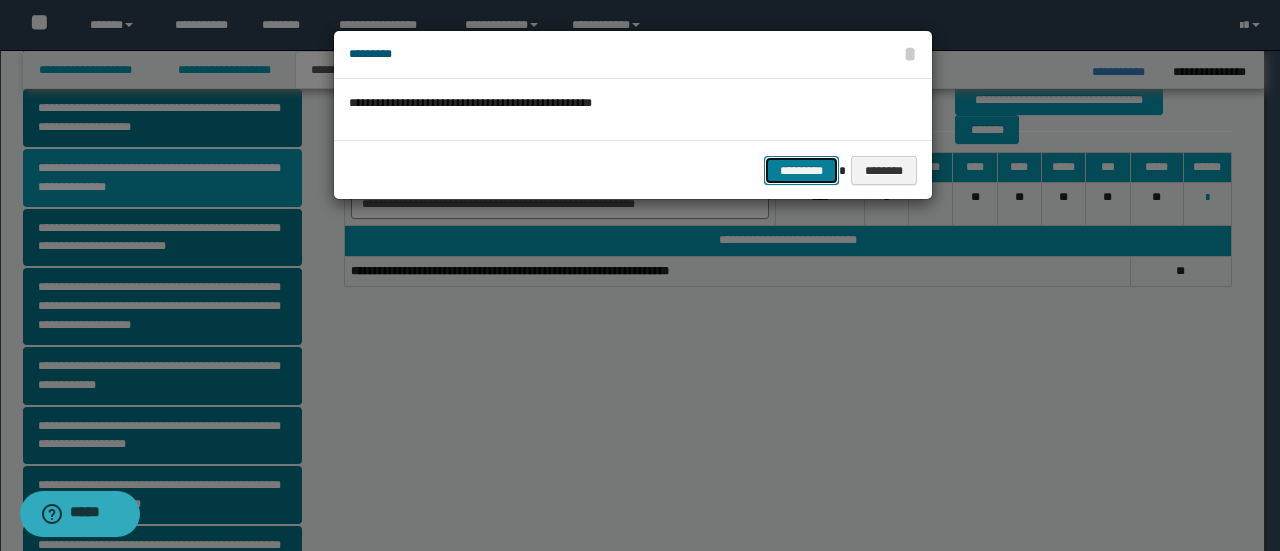 click on "*********" at bounding box center [801, 170] 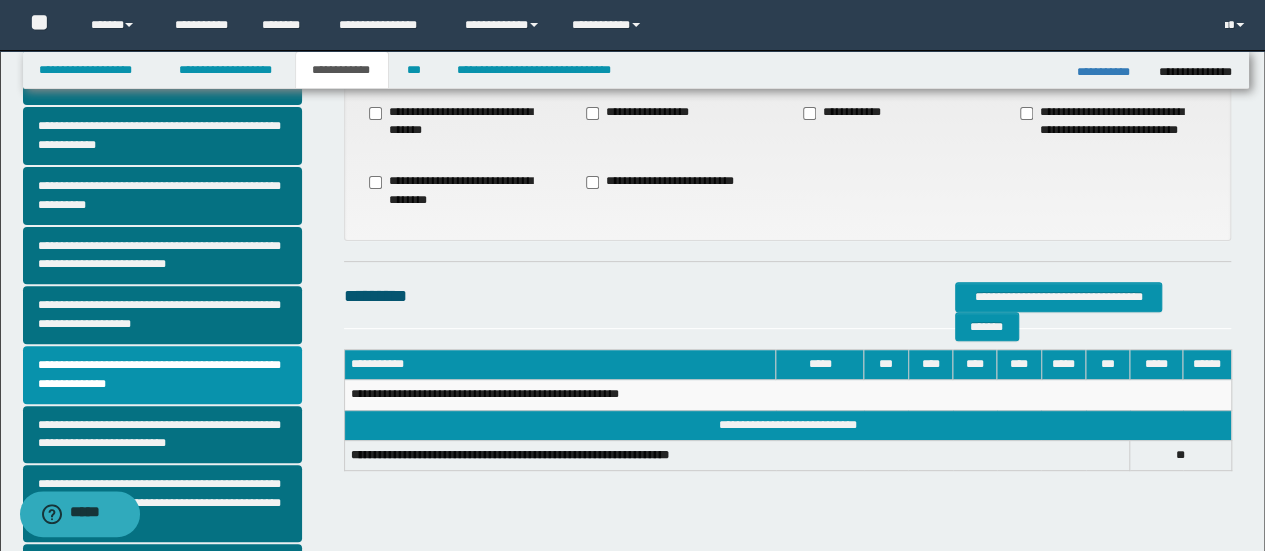 scroll, scrollTop: 597, scrollLeft: 0, axis: vertical 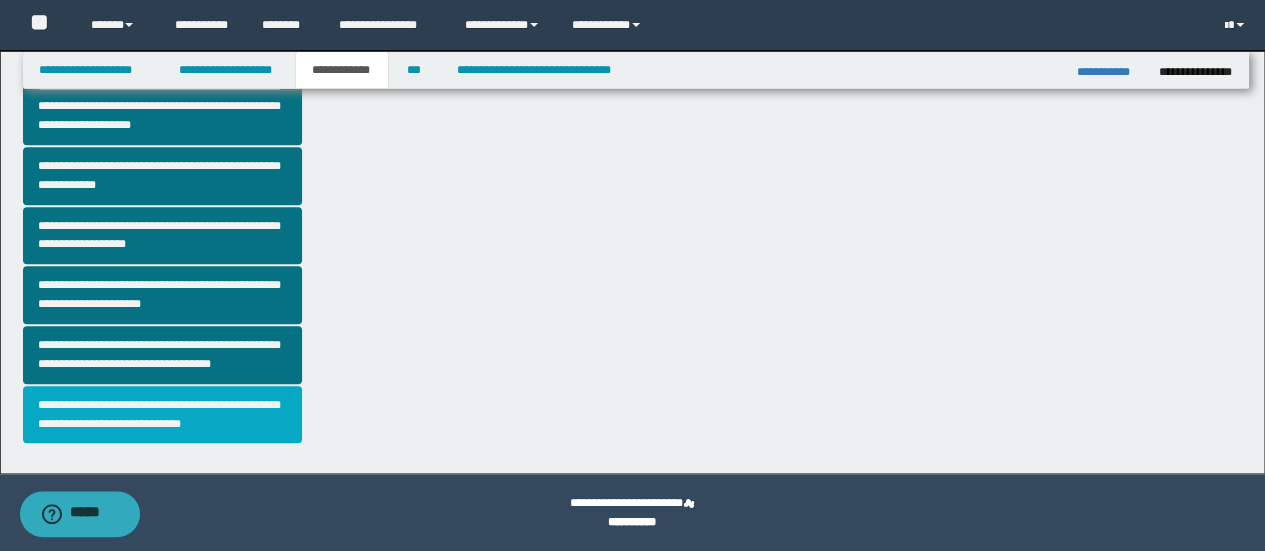 click on "**********" at bounding box center (162, 415) 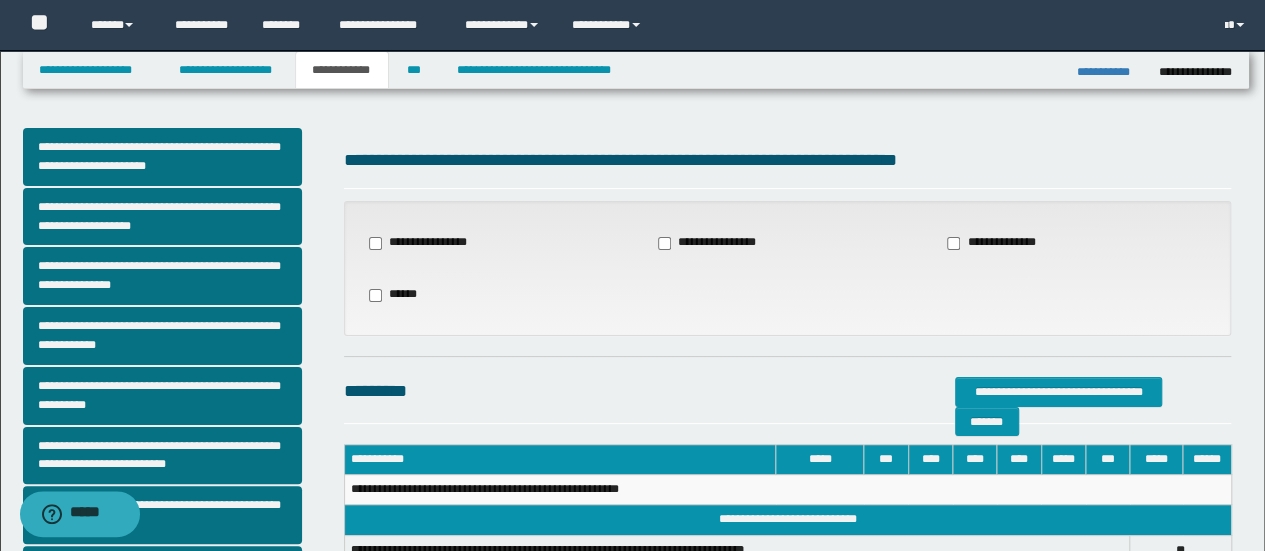 click on "**********" at bounding box center [1001, 243] 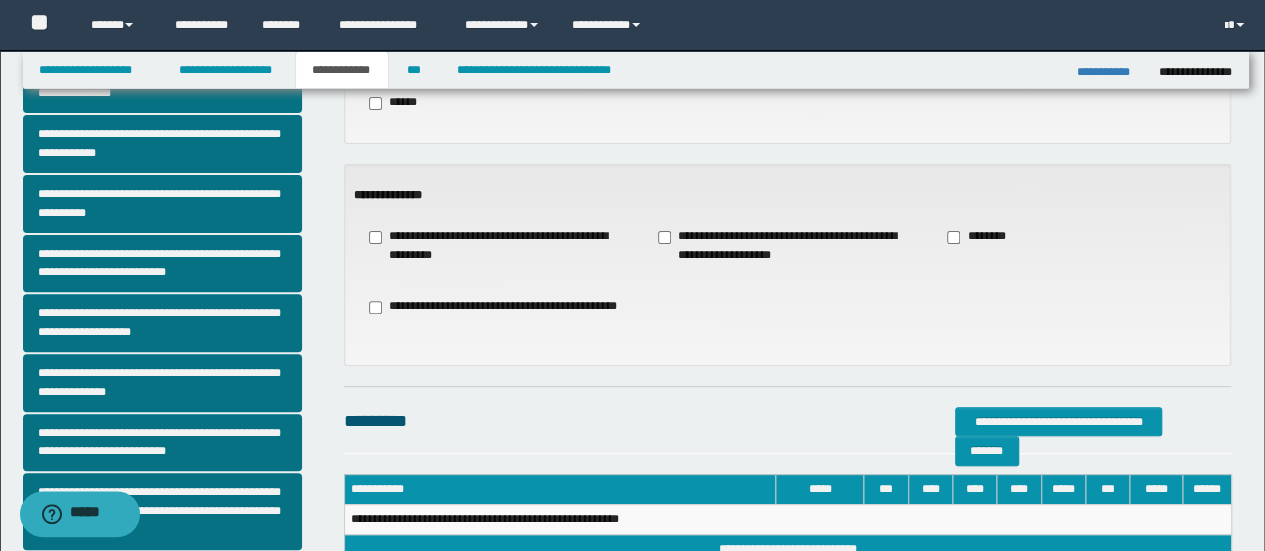 scroll, scrollTop: 300, scrollLeft: 0, axis: vertical 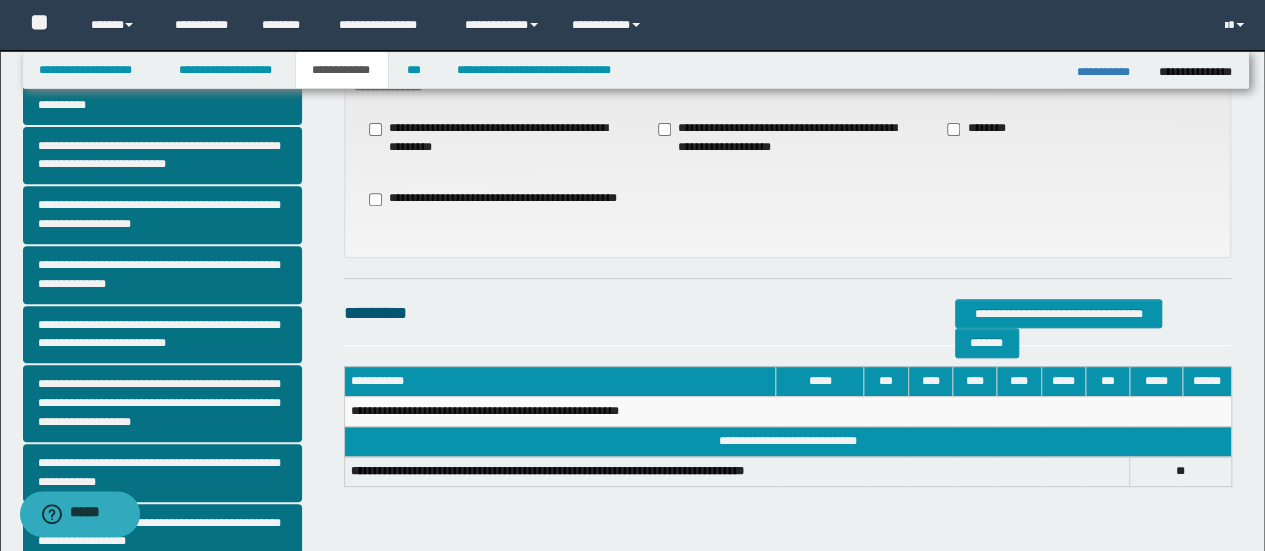 click on "**********" at bounding box center [787, 138] 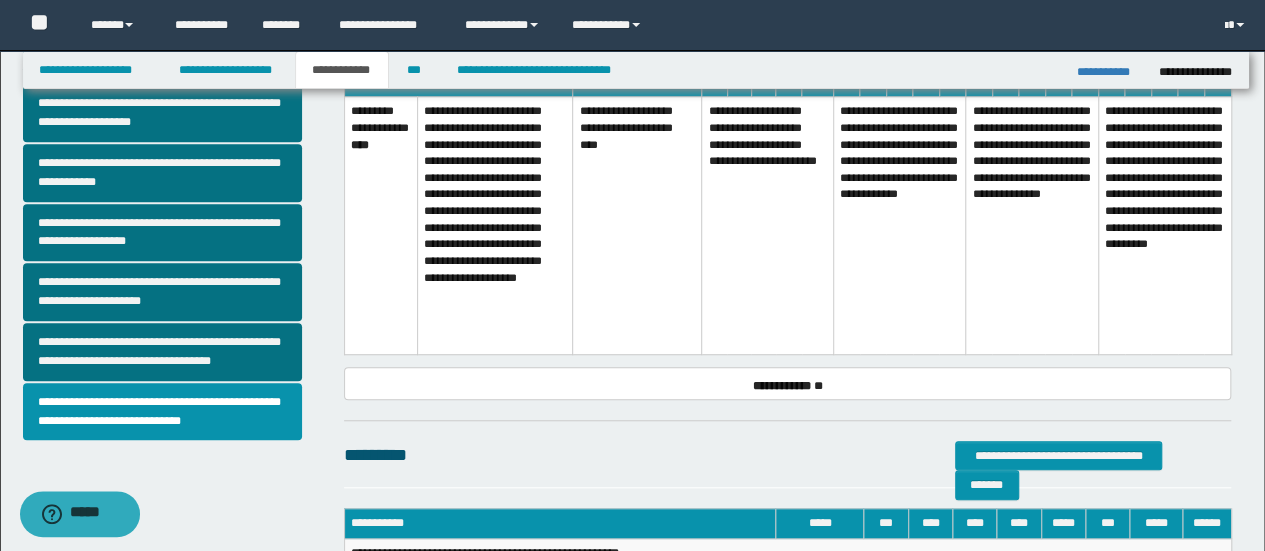 click on "**********" at bounding box center [899, 225] 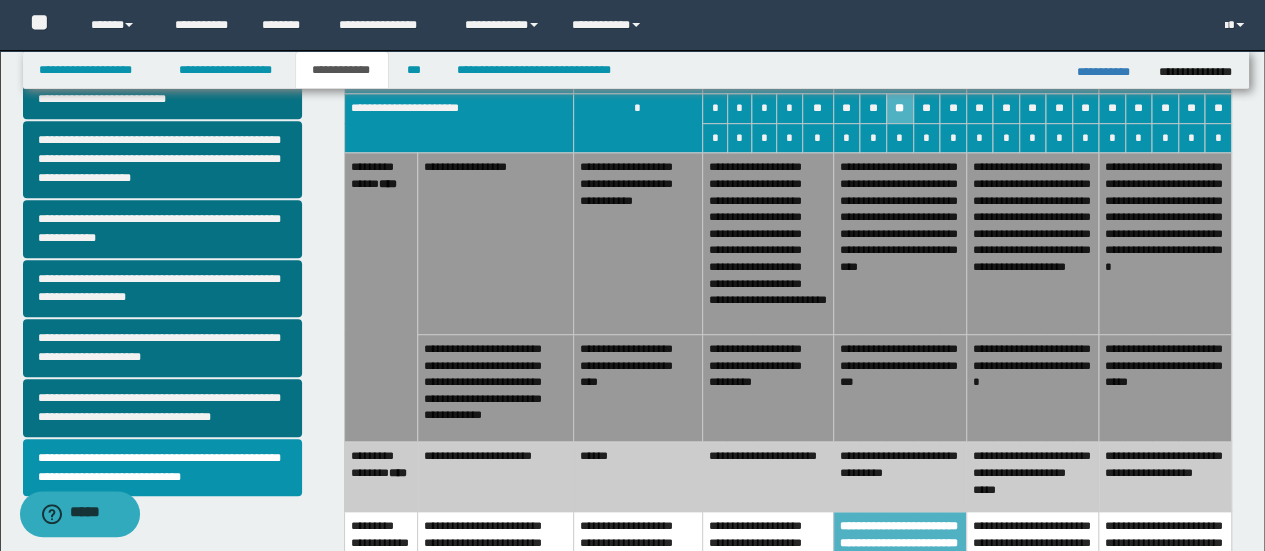 scroll, scrollTop: 500, scrollLeft: 0, axis: vertical 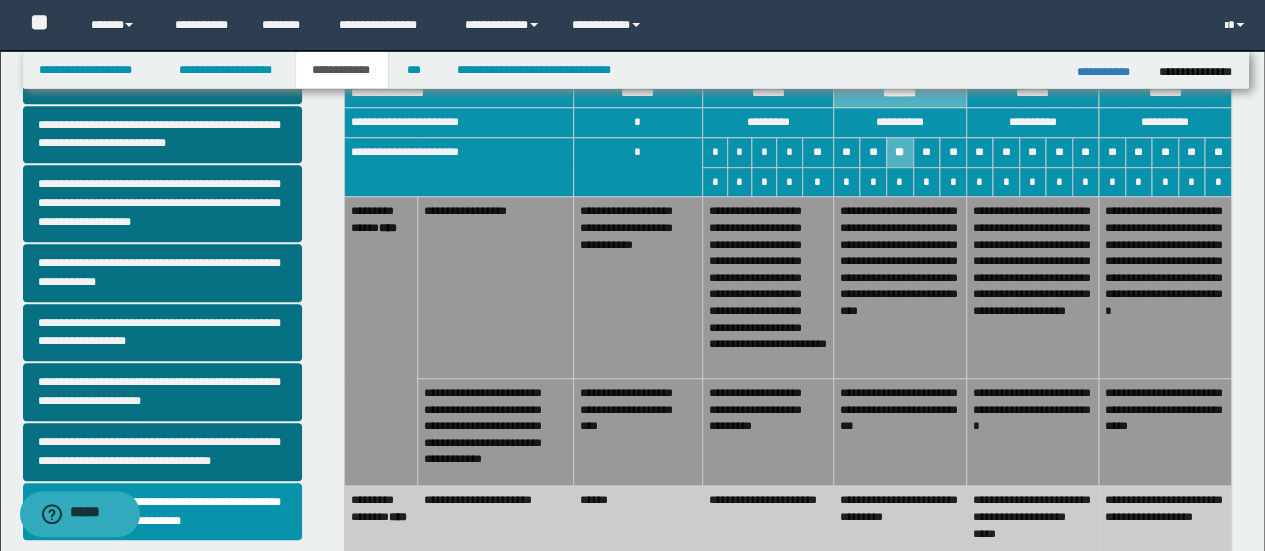 click on "**********" at bounding box center (899, 521) 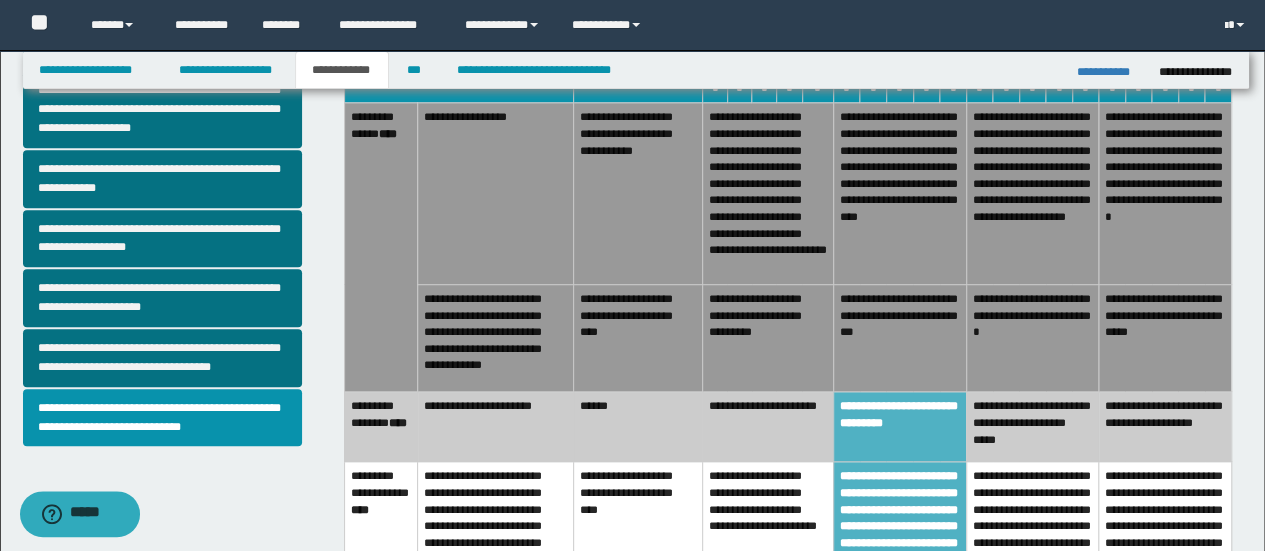 scroll, scrollTop: 700, scrollLeft: 0, axis: vertical 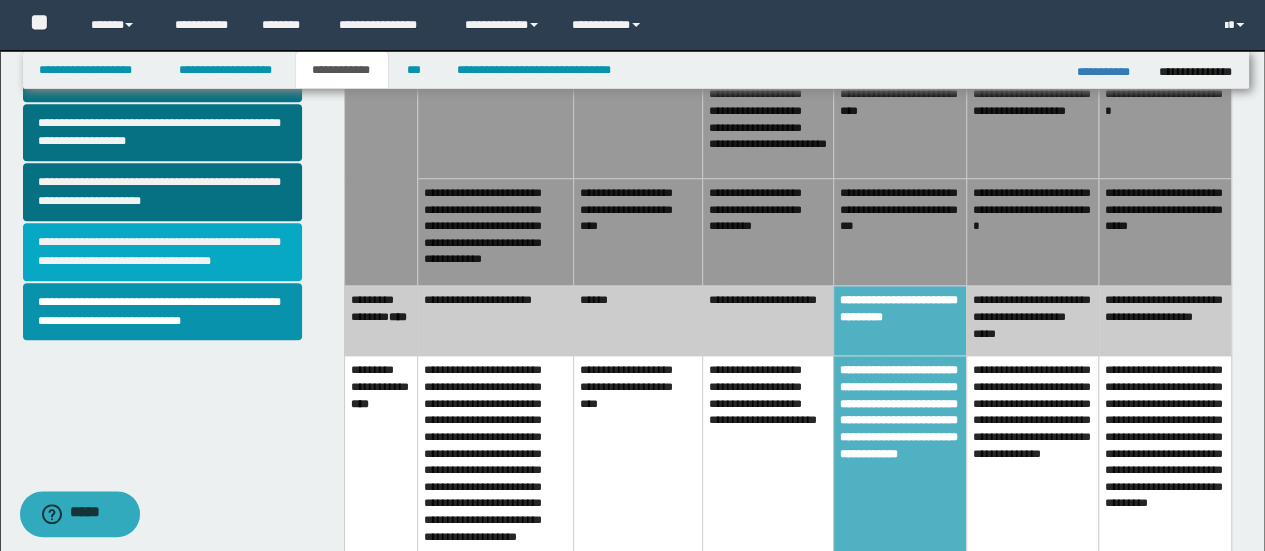 click on "**********" at bounding box center (162, 252) 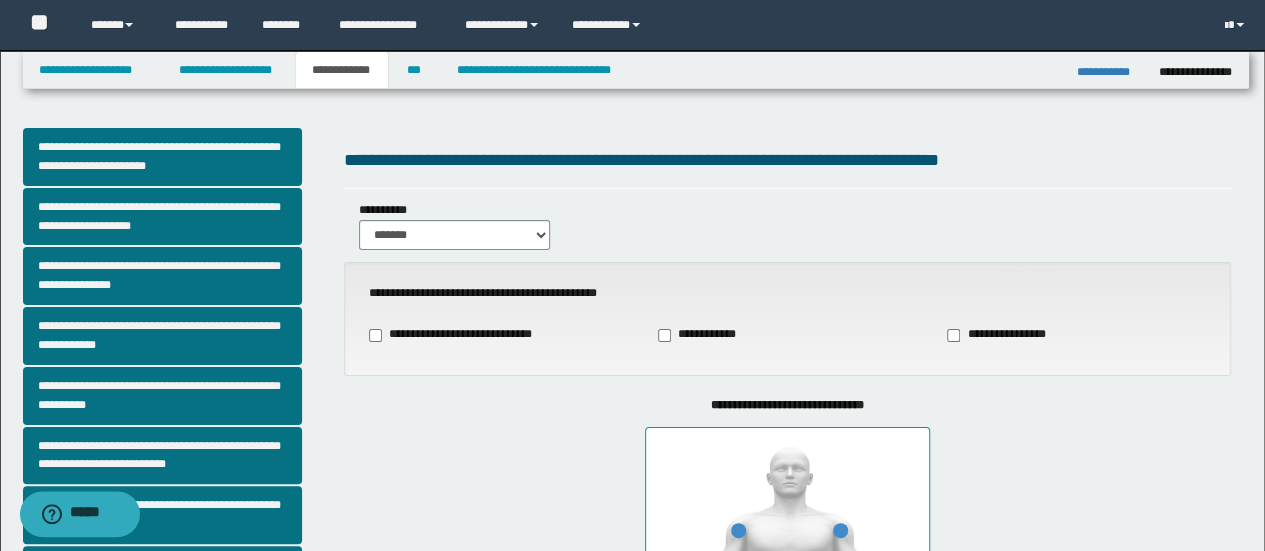 click on "**********" at bounding box center [1000, 335] 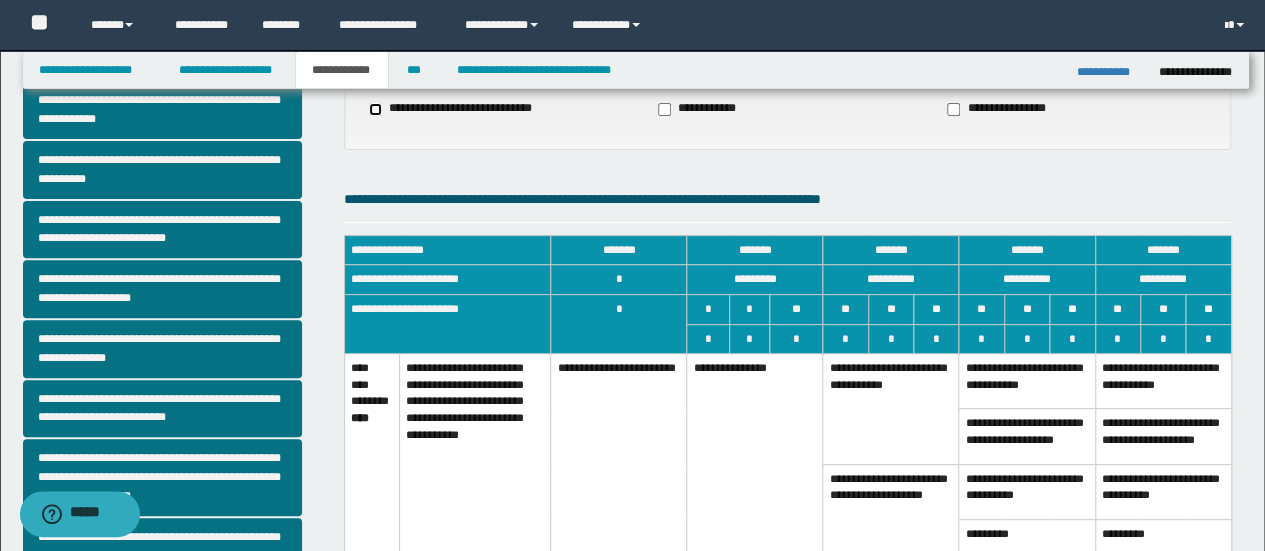 scroll, scrollTop: 400, scrollLeft: 0, axis: vertical 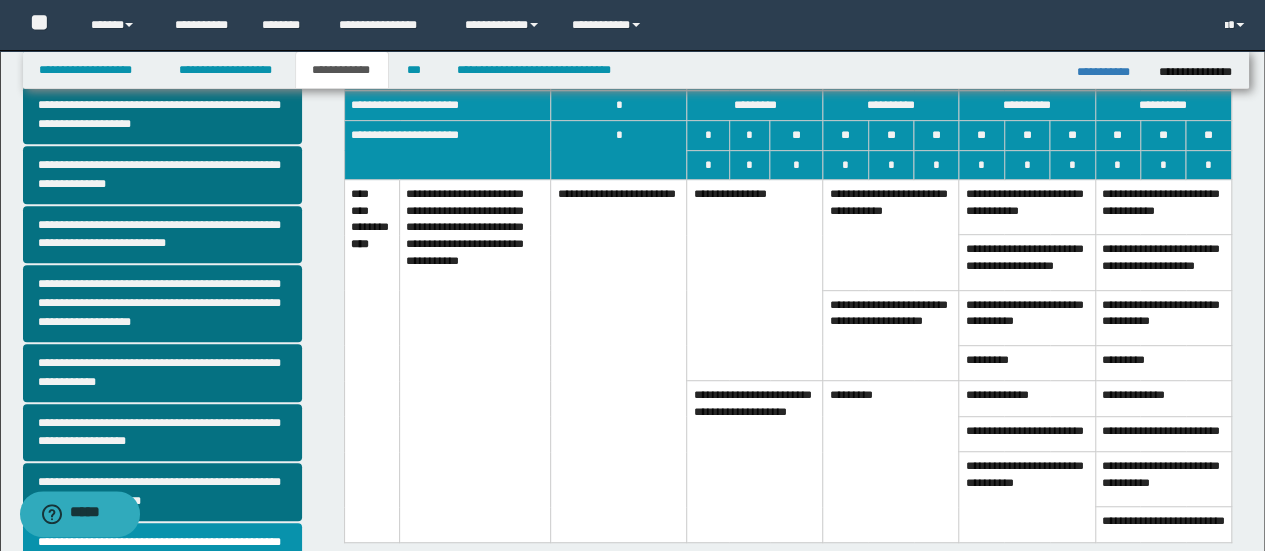 click on "**********" at bounding box center (755, 280) 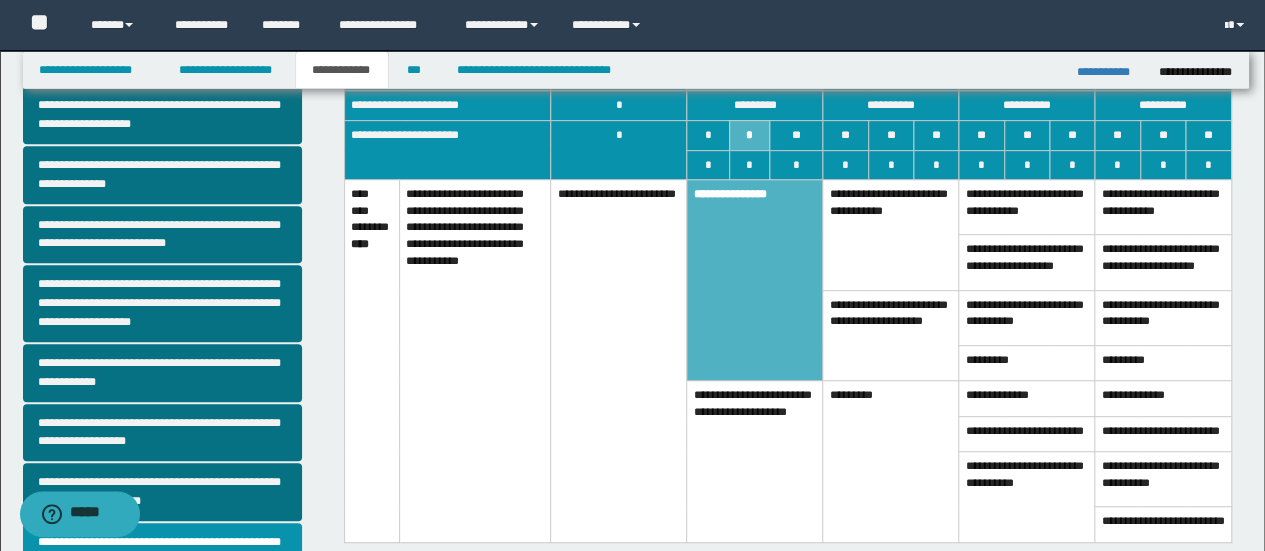 click on "**********" at bounding box center (755, 462) 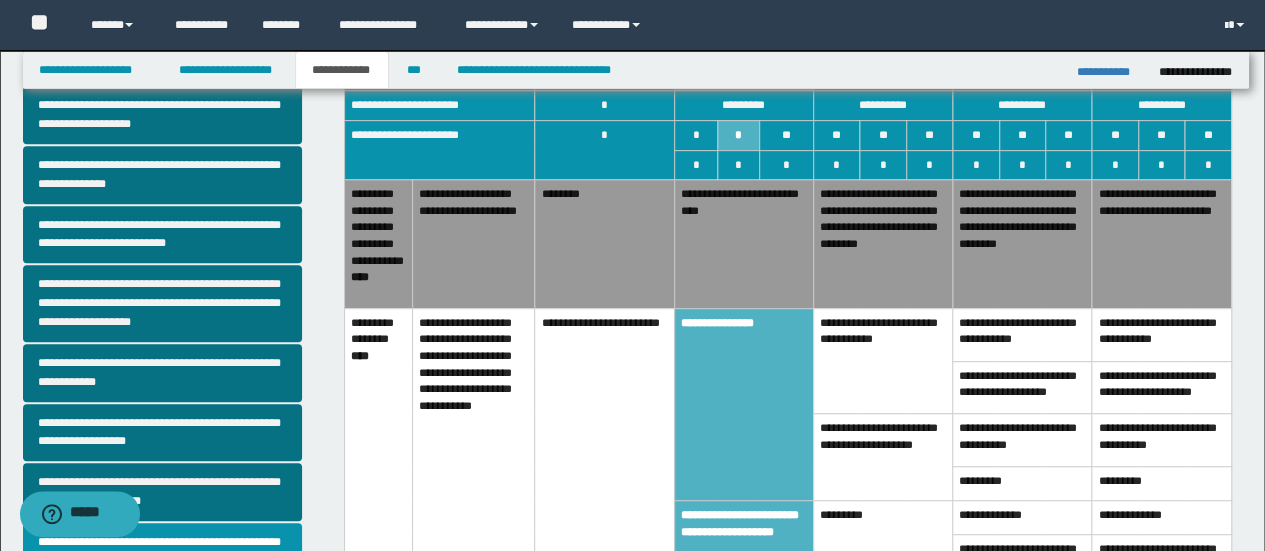 click on "**********" at bounding box center (1161, 244) 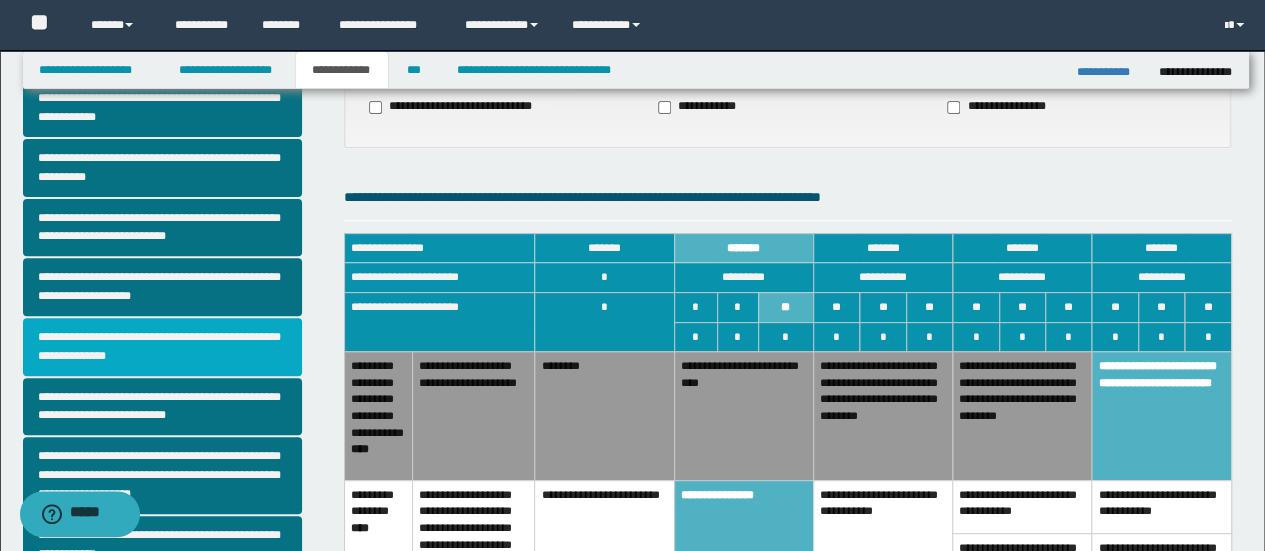 scroll, scrollTop: 200, scrollLeft: 0, axis: vertical 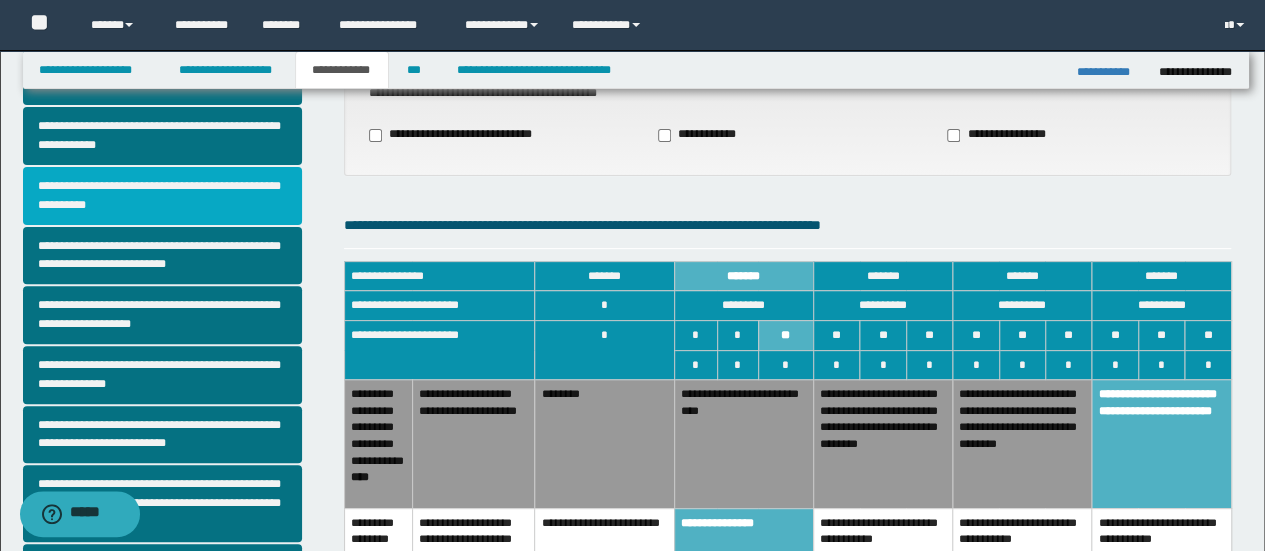 click on "**********" at bounding box center [162, 196] 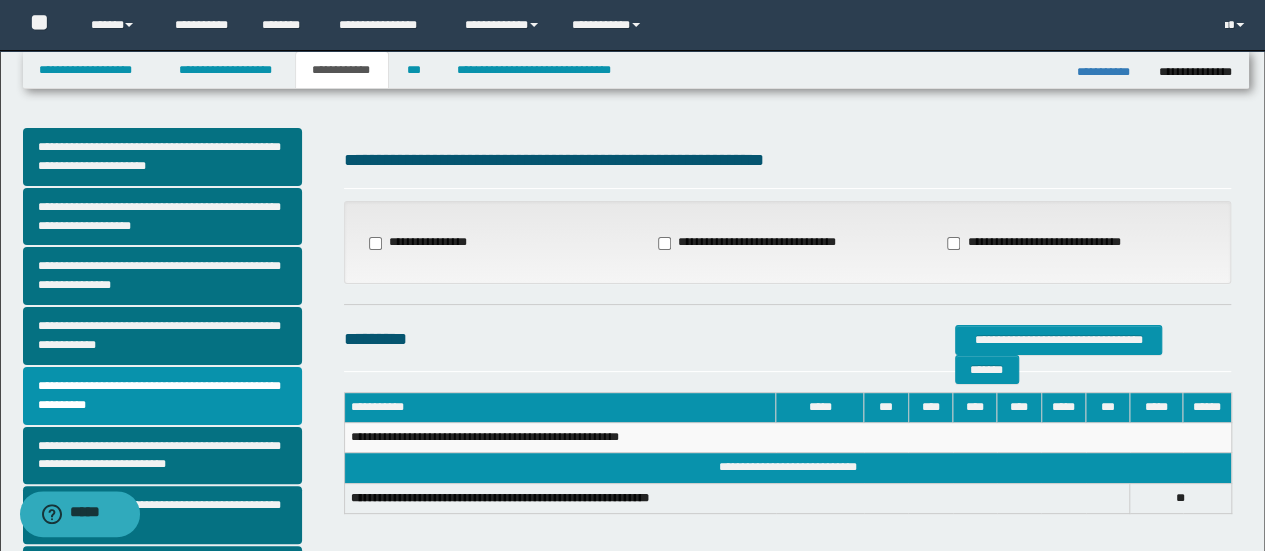 click on "**********" at bounding box center [759, 243] 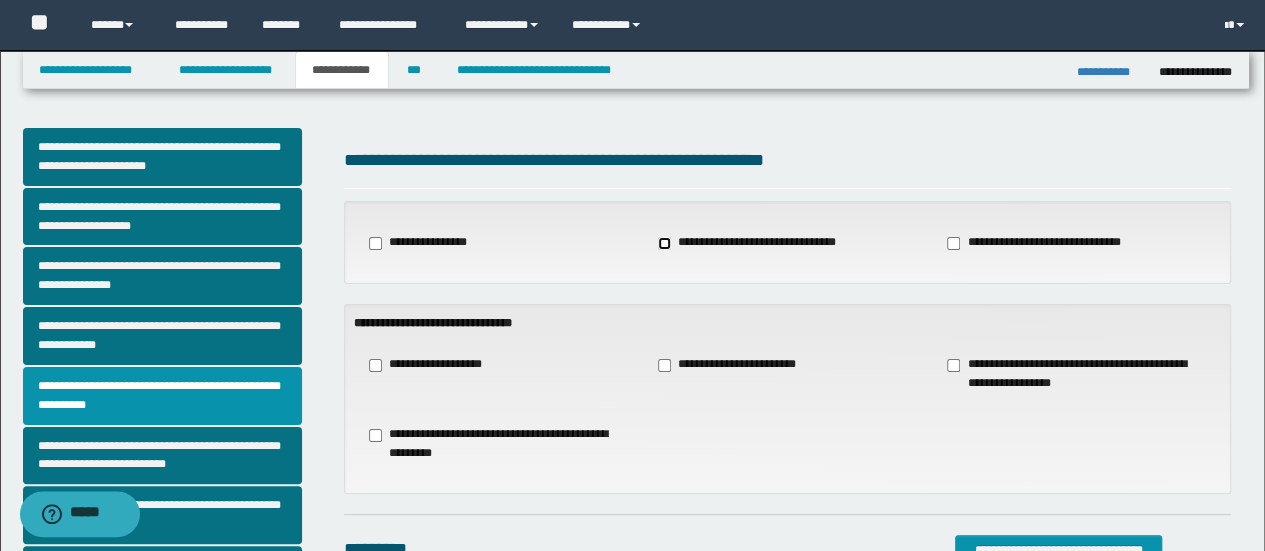 scroll, scrollTop: 100, scrollLeft: 0, axis: vertical 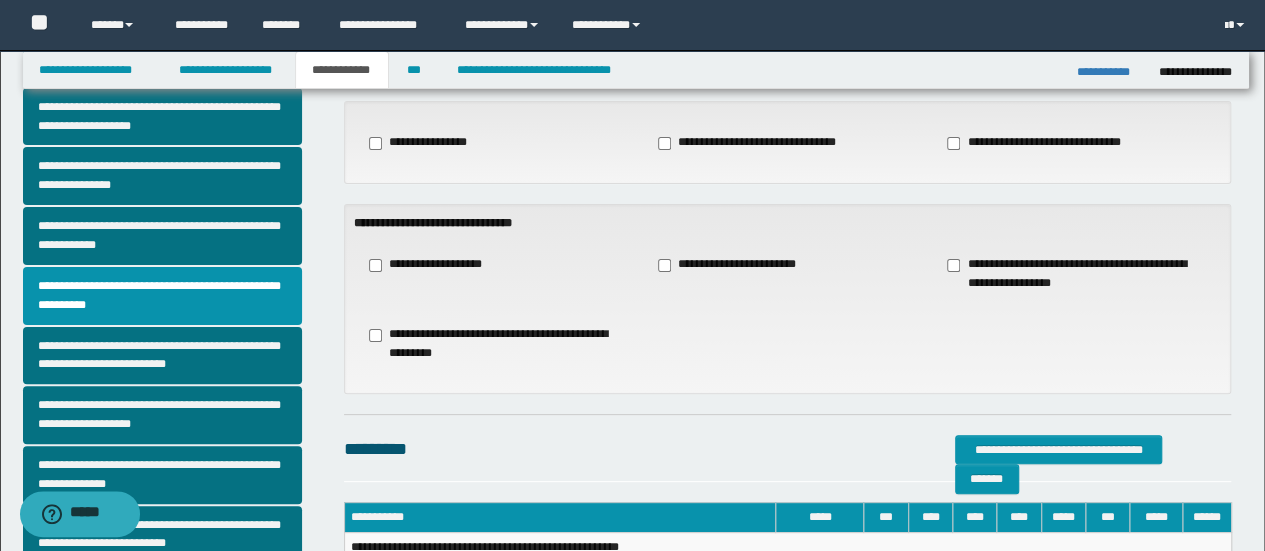 click on "**********" at bounding box center (498, 344) 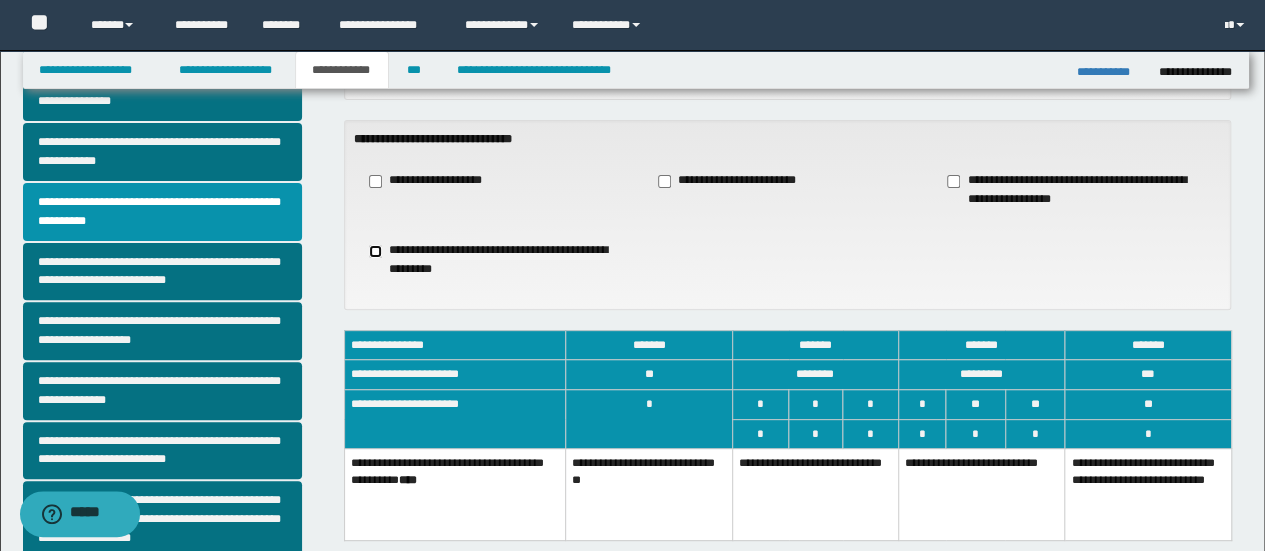 scroll, scrollTop: 300, scrollLeft: 0, axis: vertical 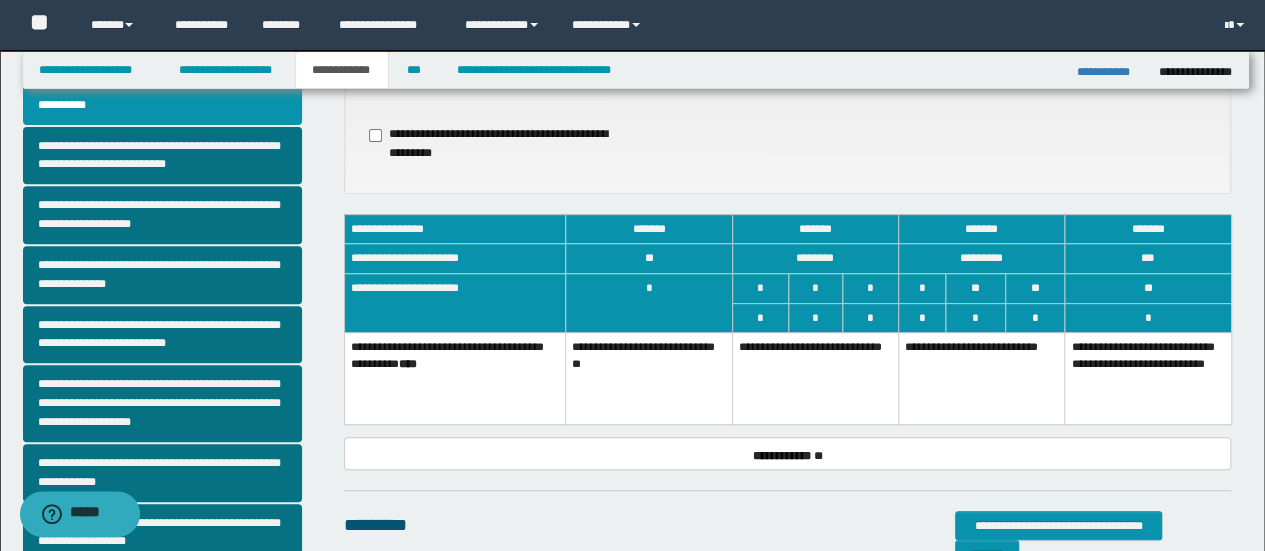 click on "**********" at bounding box center [815, 378] 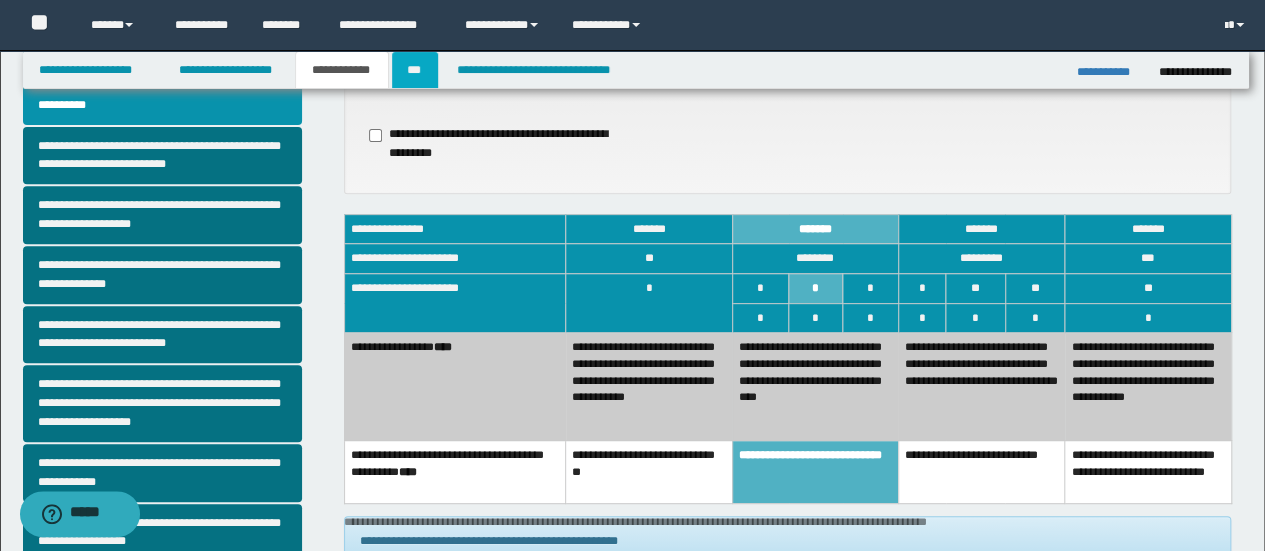 click on "***" at bounding box center (415, 70) 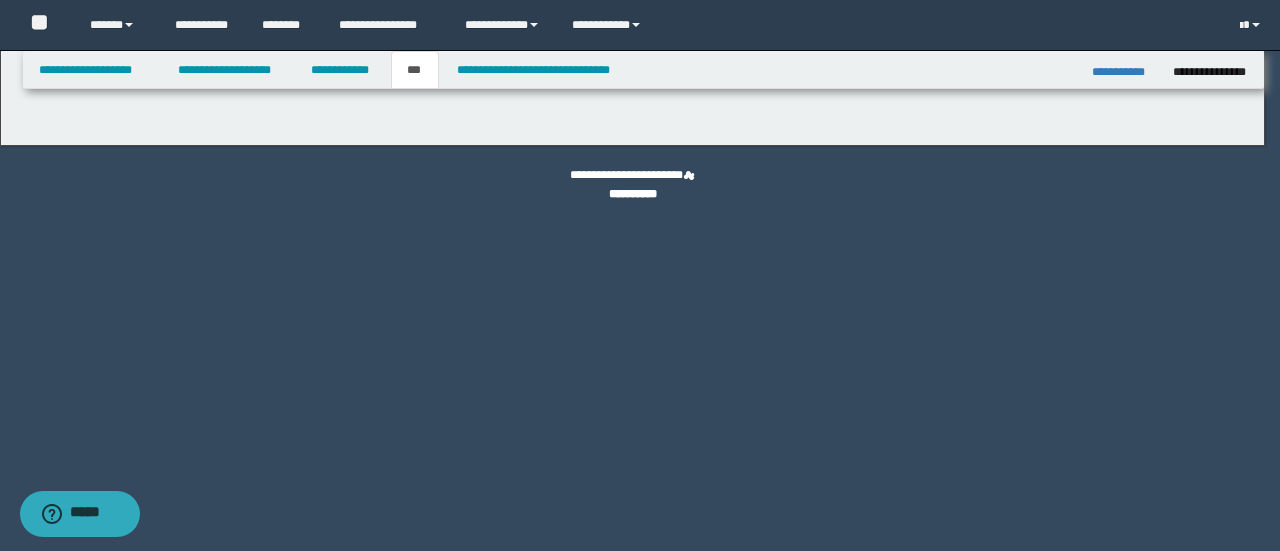 select on "**" 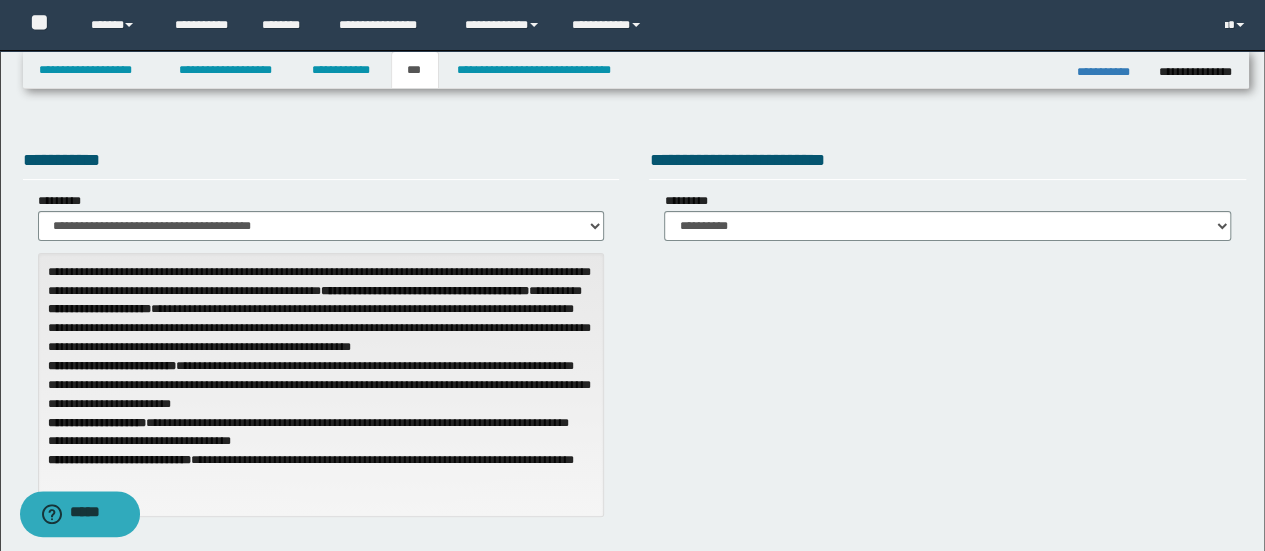 click on "**********" at bounding box center [321, 338] 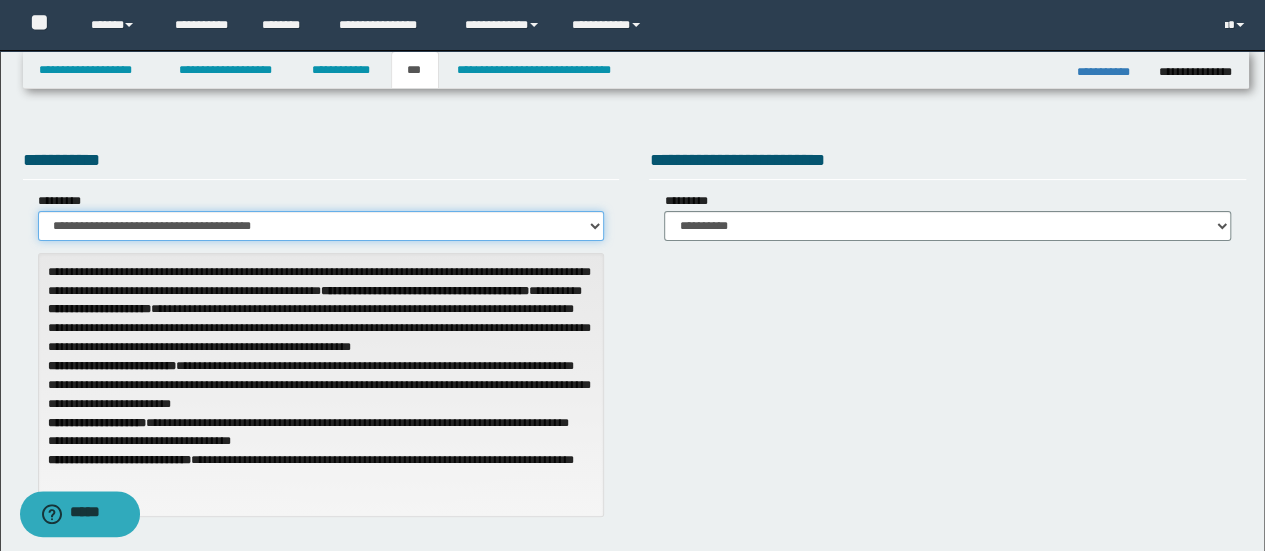 click on "**********" at bounding box center (321, 226) 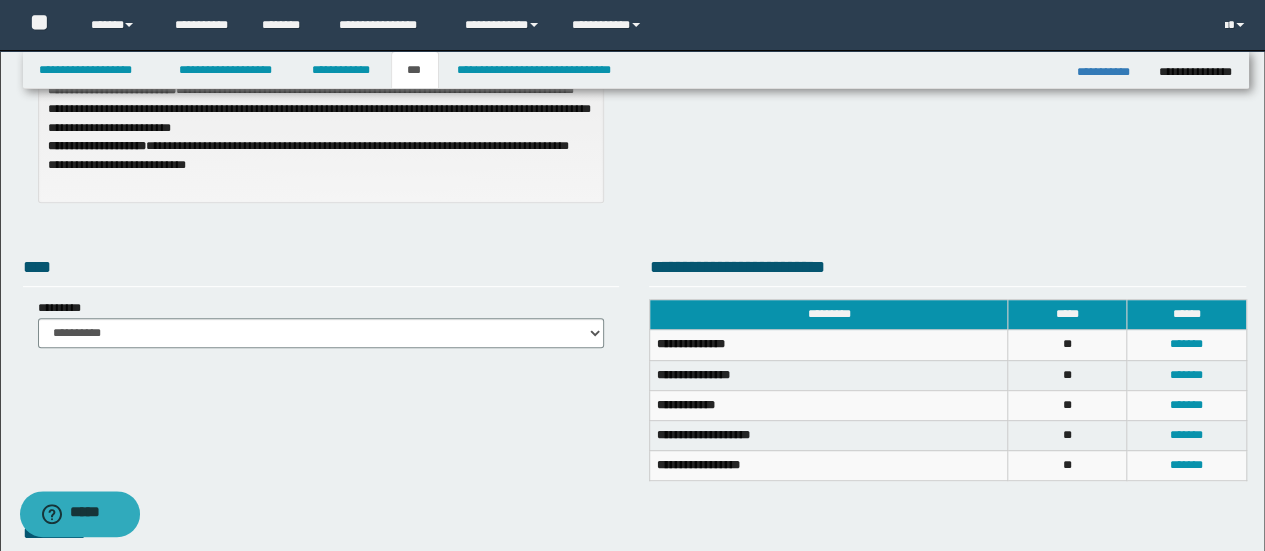 scroll, scrollTop: 300, scrollLeft: 0, axis: vertical 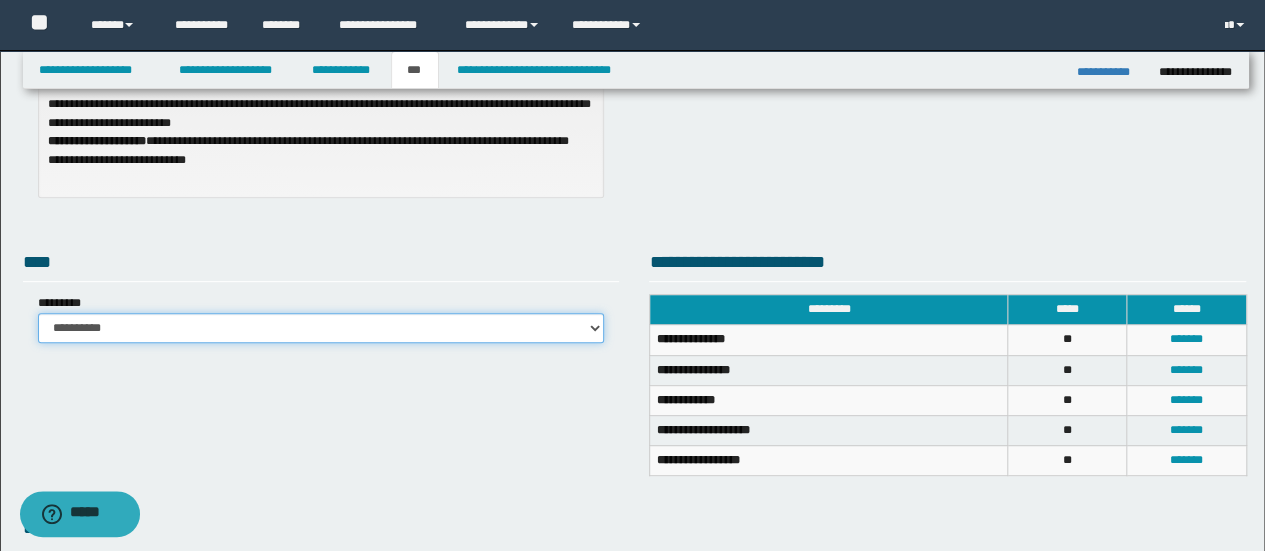click on "**********" at bounding box center [321, 328] 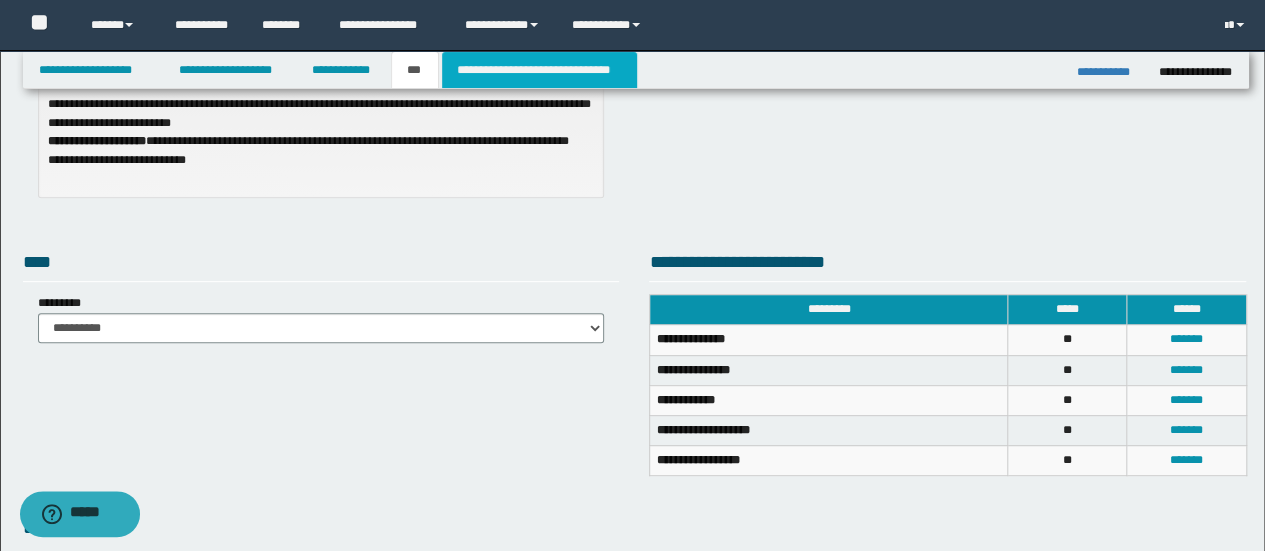 click on "**********" at bounding box center [539, 70] 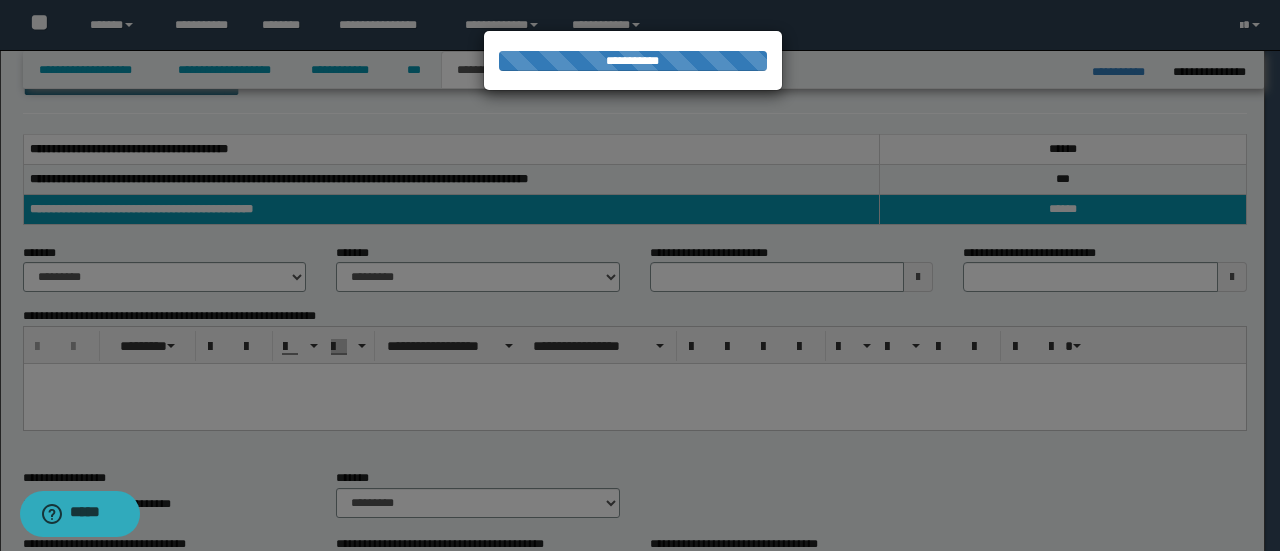type 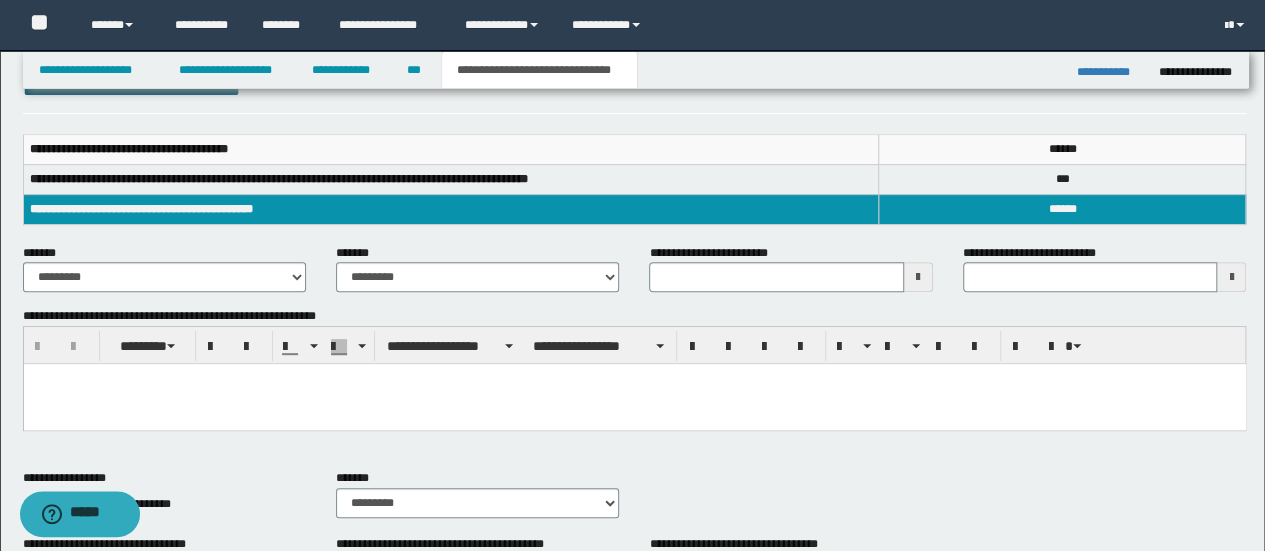 scroll, scrollTop: 0, scrollLeft: 0, axis: both 